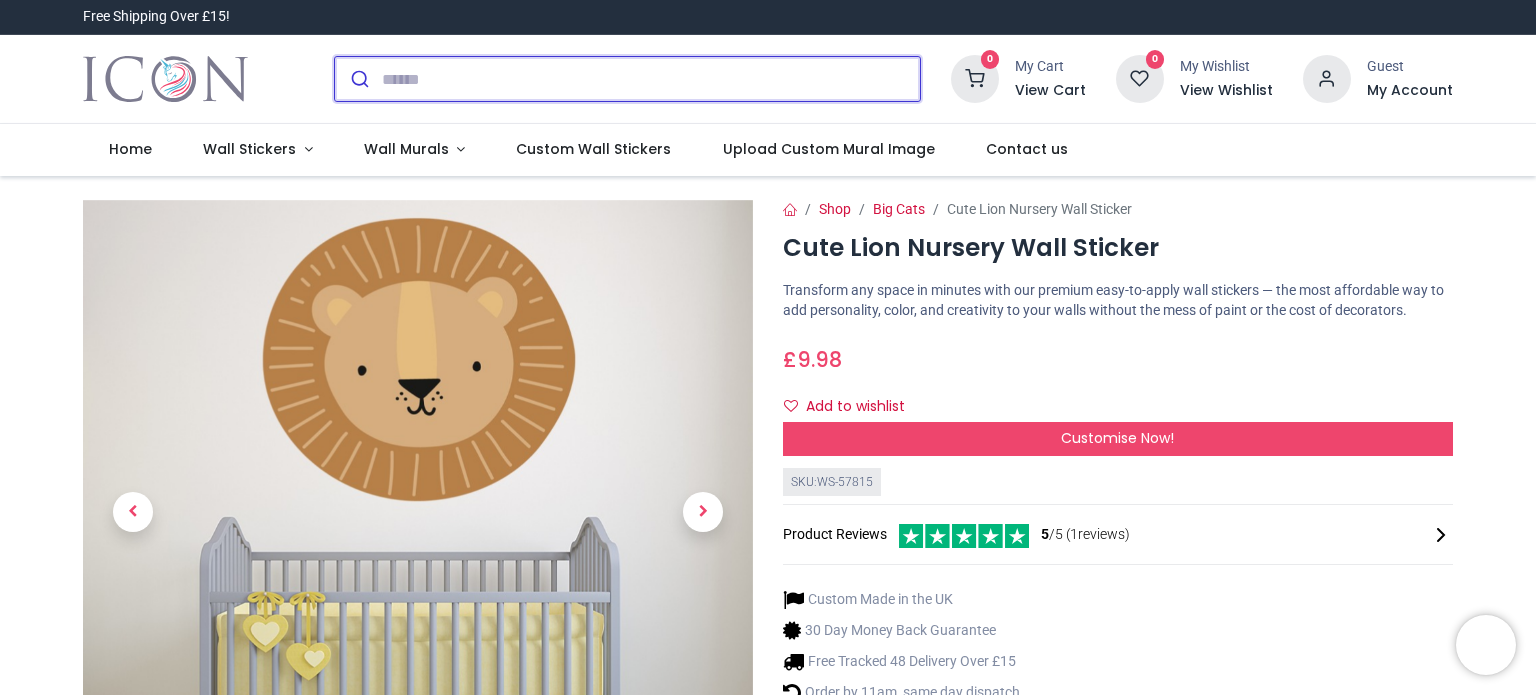 scroll, scrollTop: 0, scrollLeft: 0, axis: both 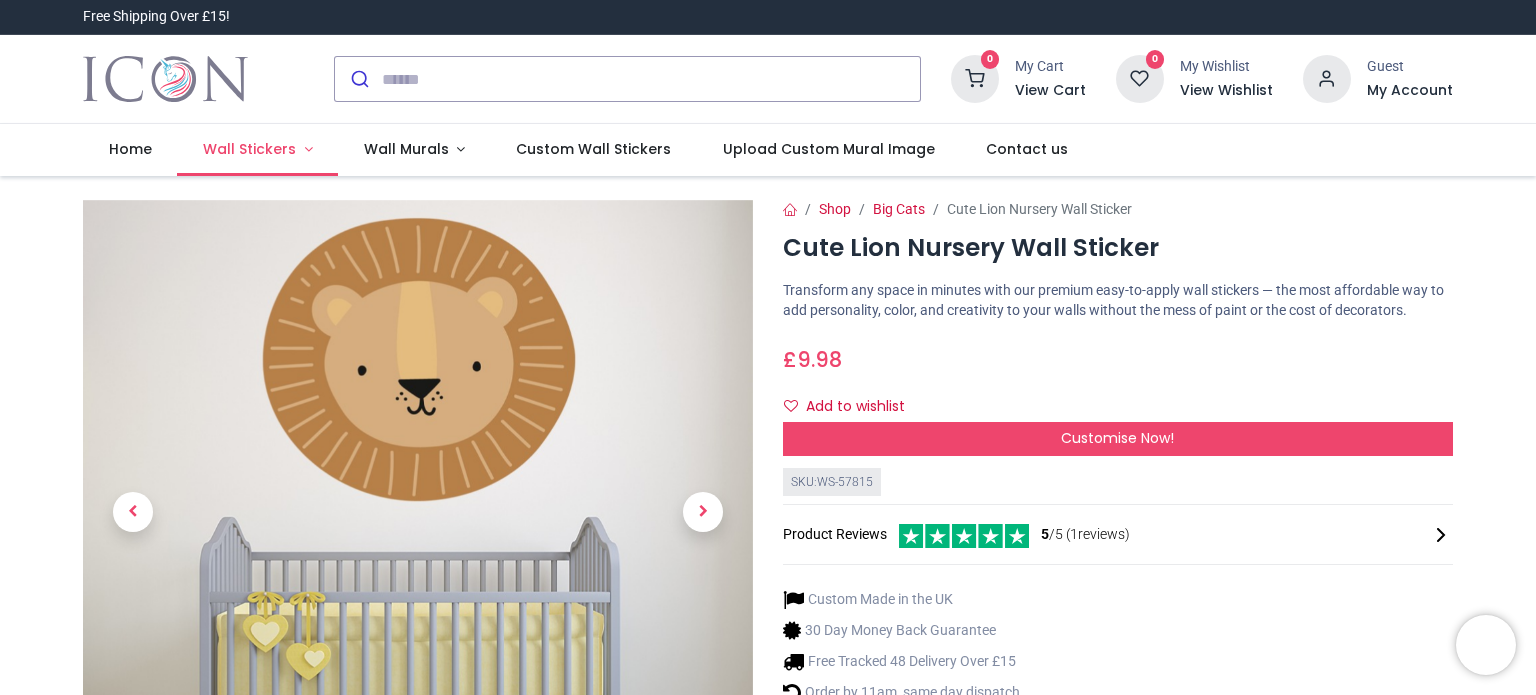 click on "Wall Stickers" at bounding box center (249, 149) 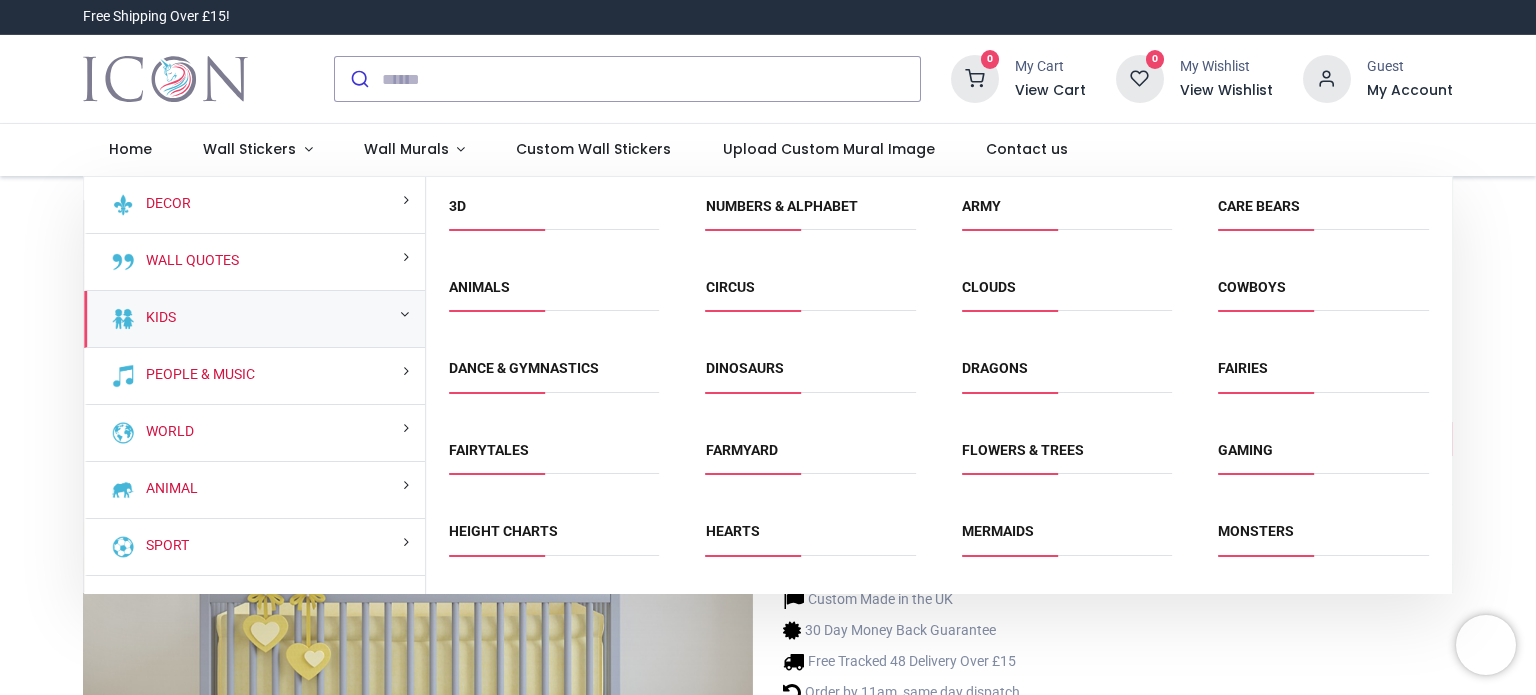 click on "Kids" at bounding box center (254, 319) 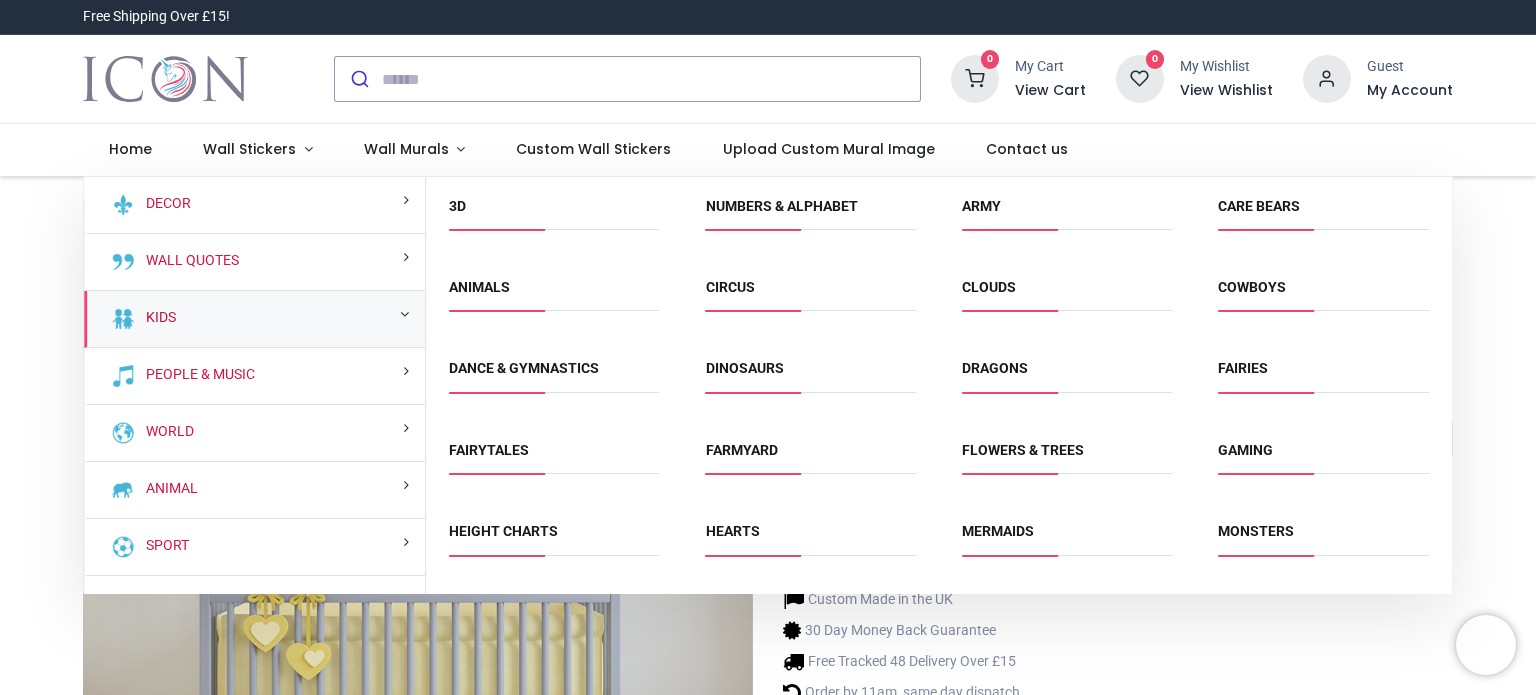 click on "Kids" at bounding box center [157, 318] 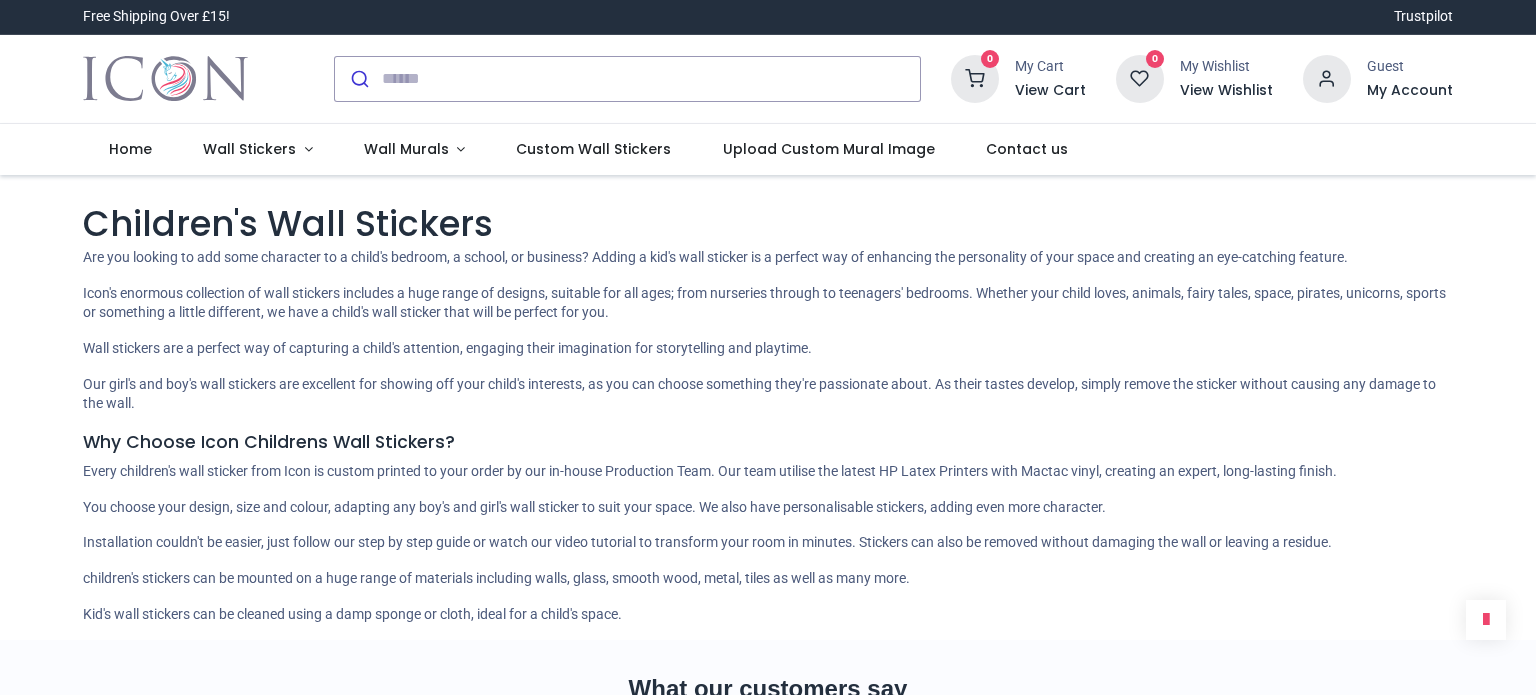 scroll, scrollTop: 0, scrollLeft: 0, axis: both 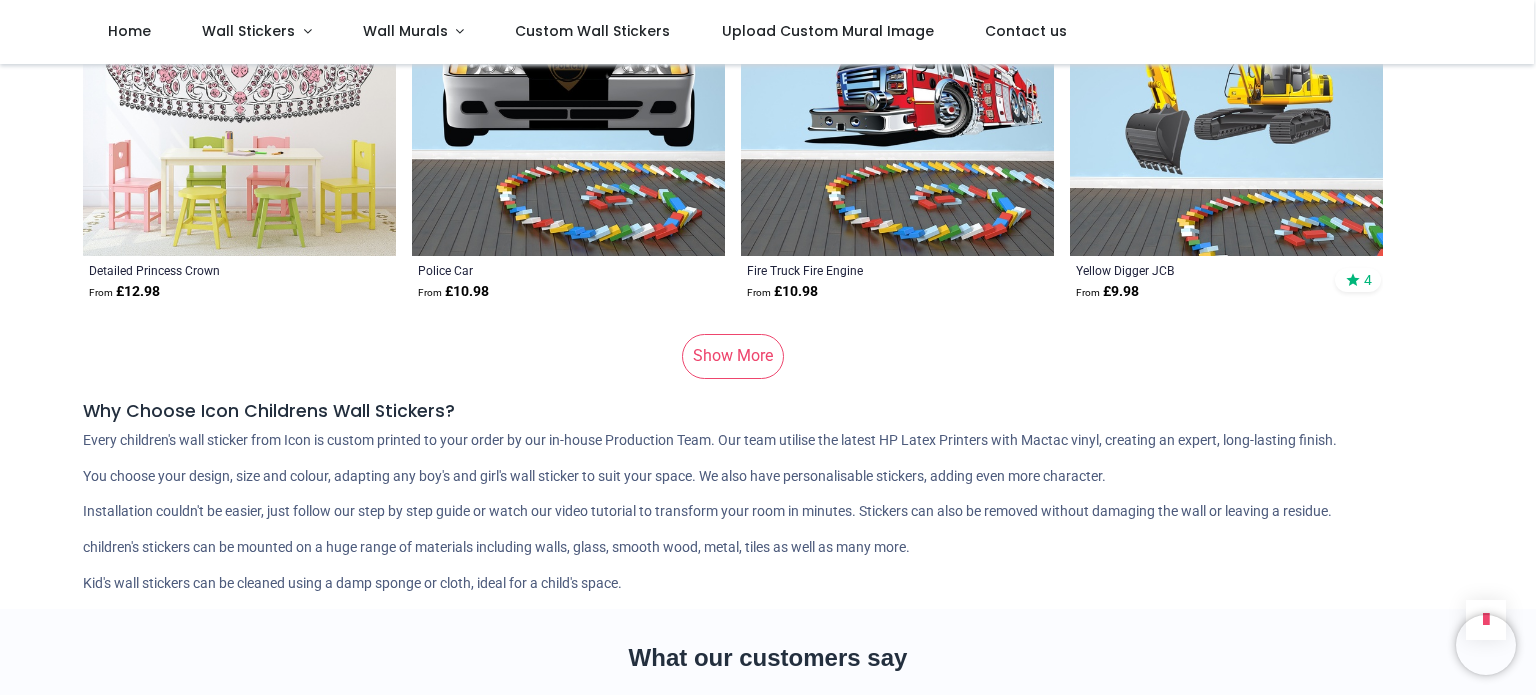 click on "Show More" at bounding box center (733, 356) 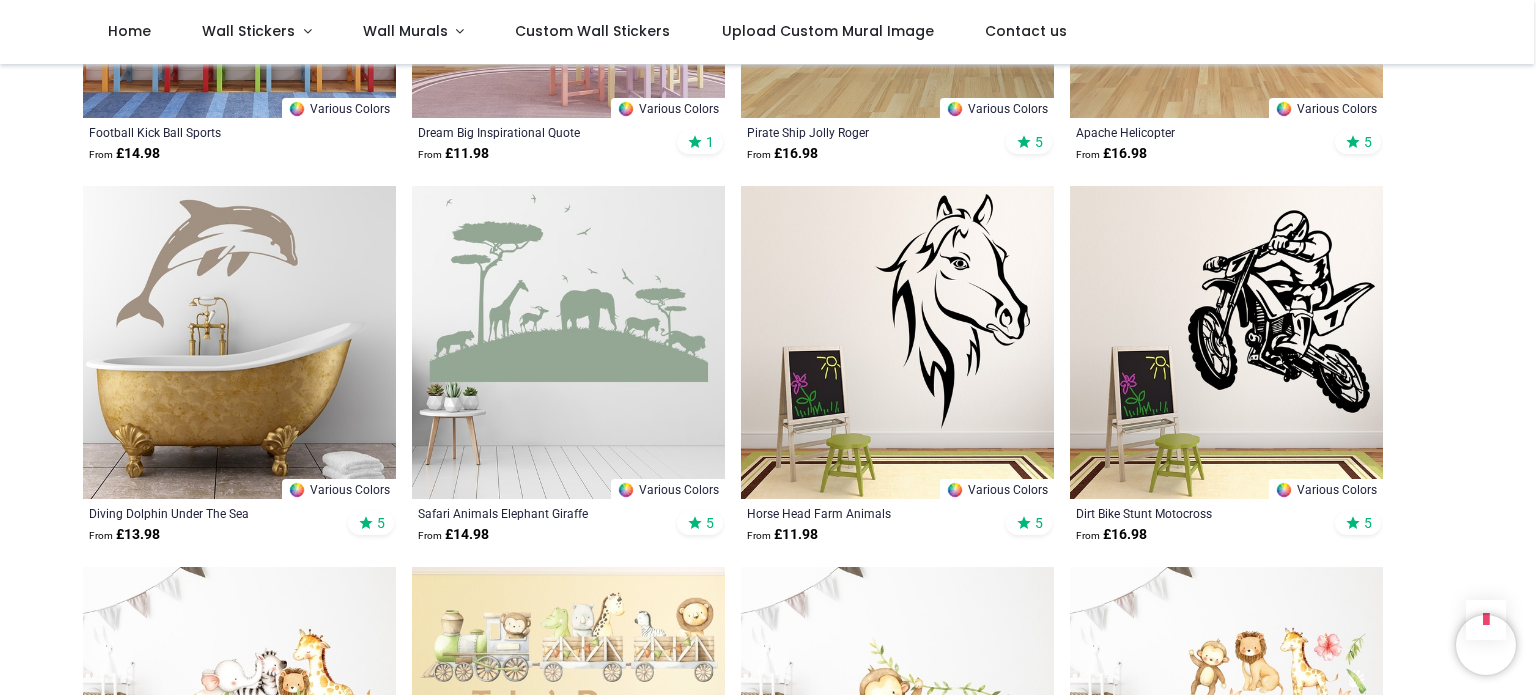 scroll, scrollTop: 15947, scrollLeft: 0, axis: vertical 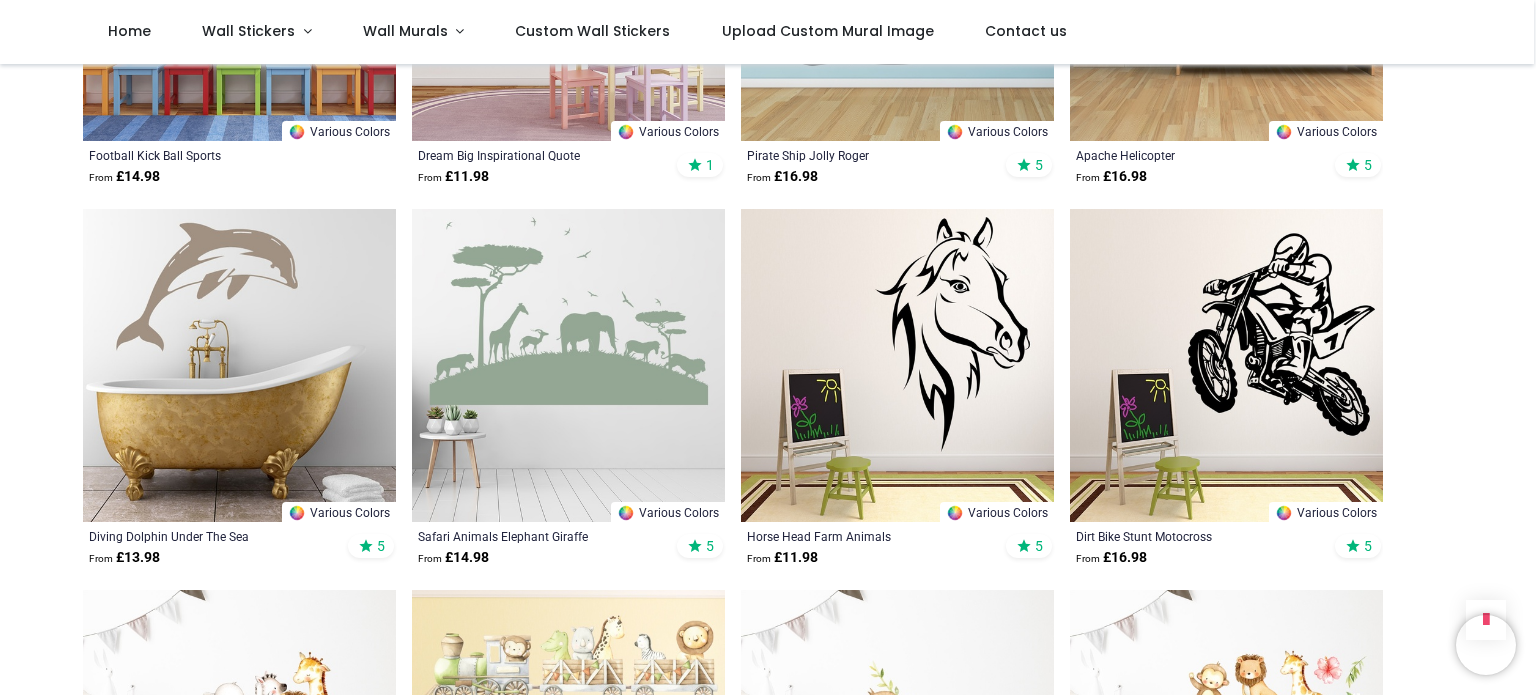 drag, startPoint x: 1531, startPoint y: 563, endPoint x: 1535, endPoint y: 576, distance: 13.601471 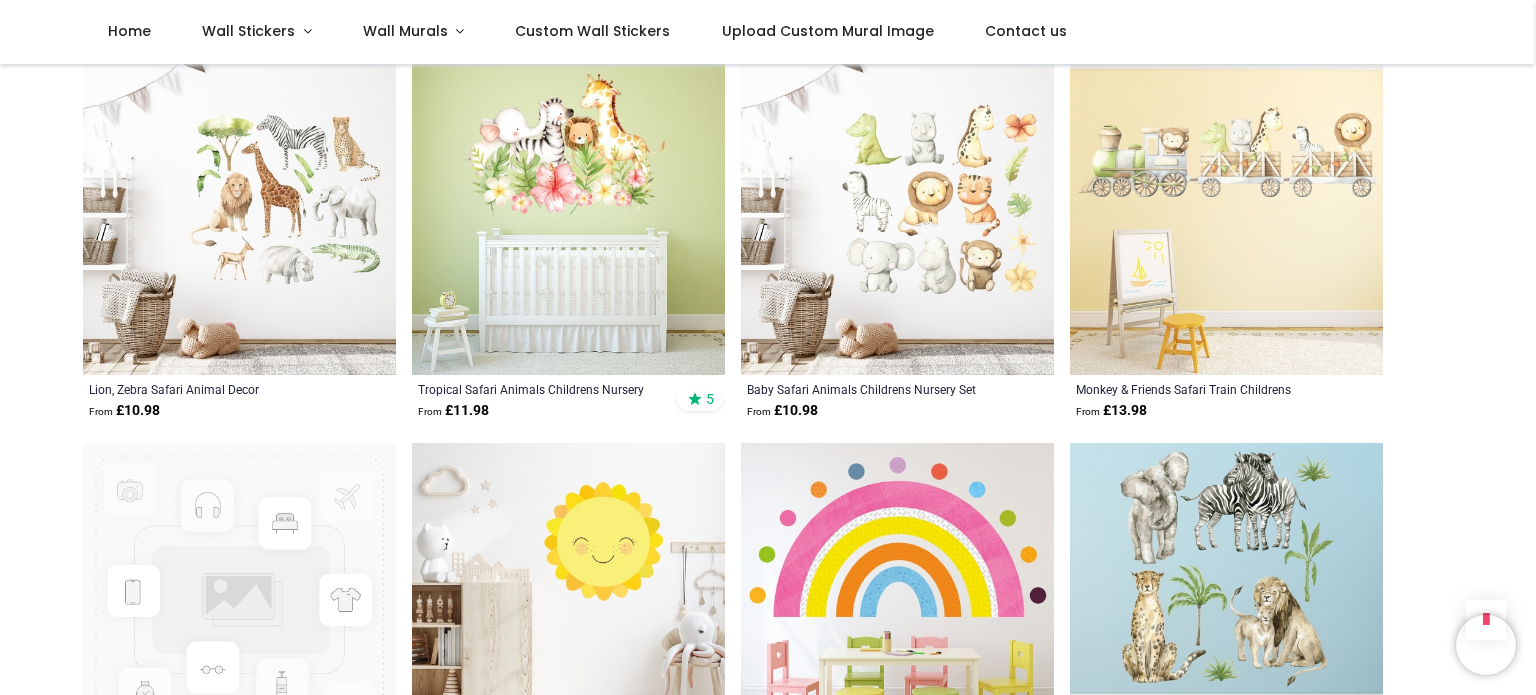 scroll, scrollTop: 16832, scrollLeft: 0, axis: vertical 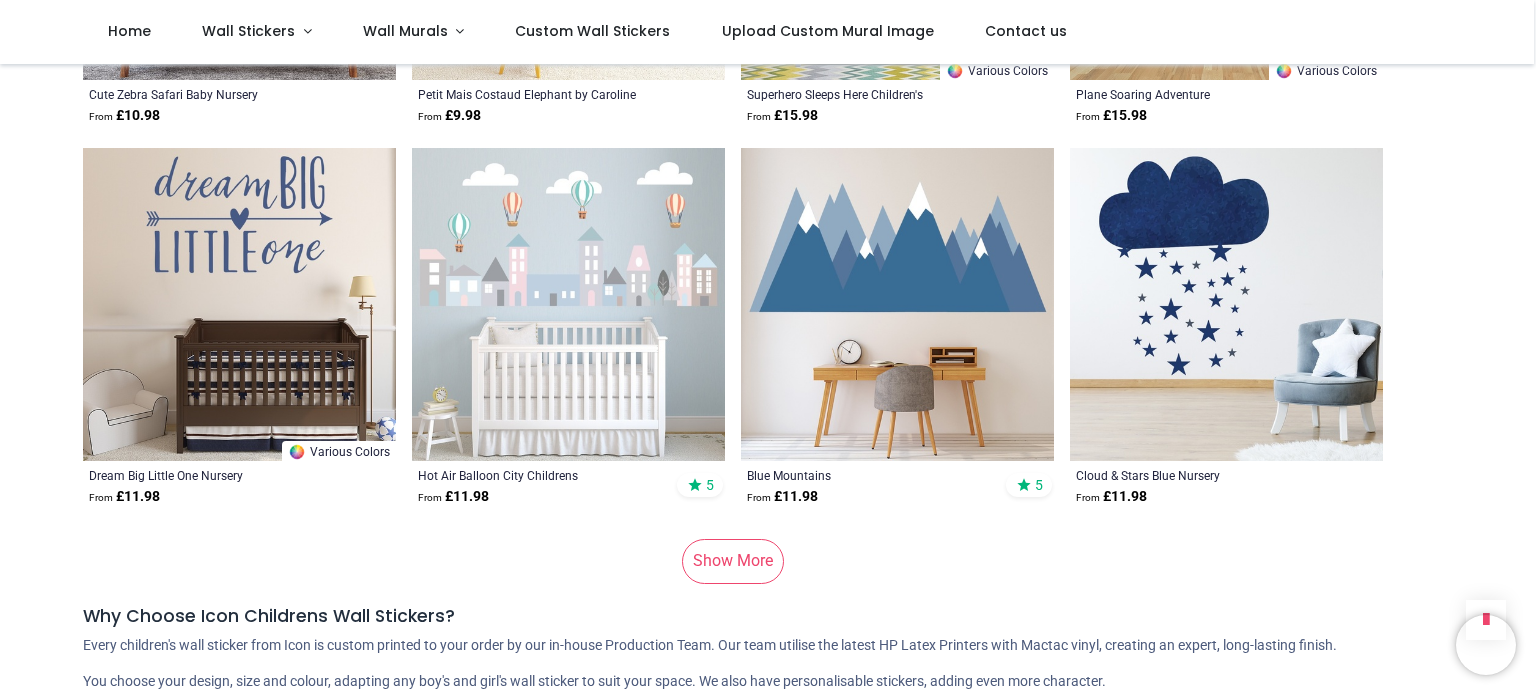 click on "Show More" at bounding box center [733, 561] 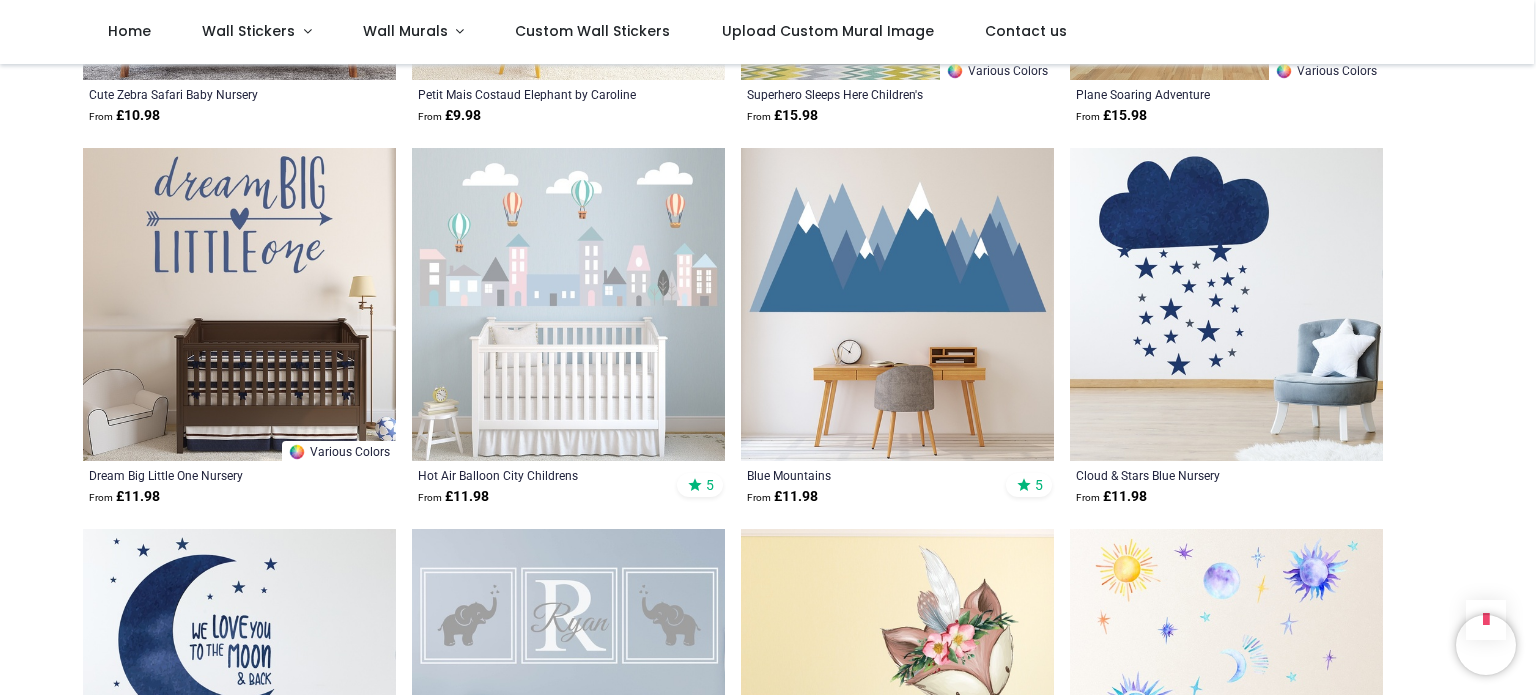click on "Pricelist :
Public Pricelist
Public Pricelist
Children's Wall Stickers
Home > Kids 3D Army" at bounding box center [768, -11566] 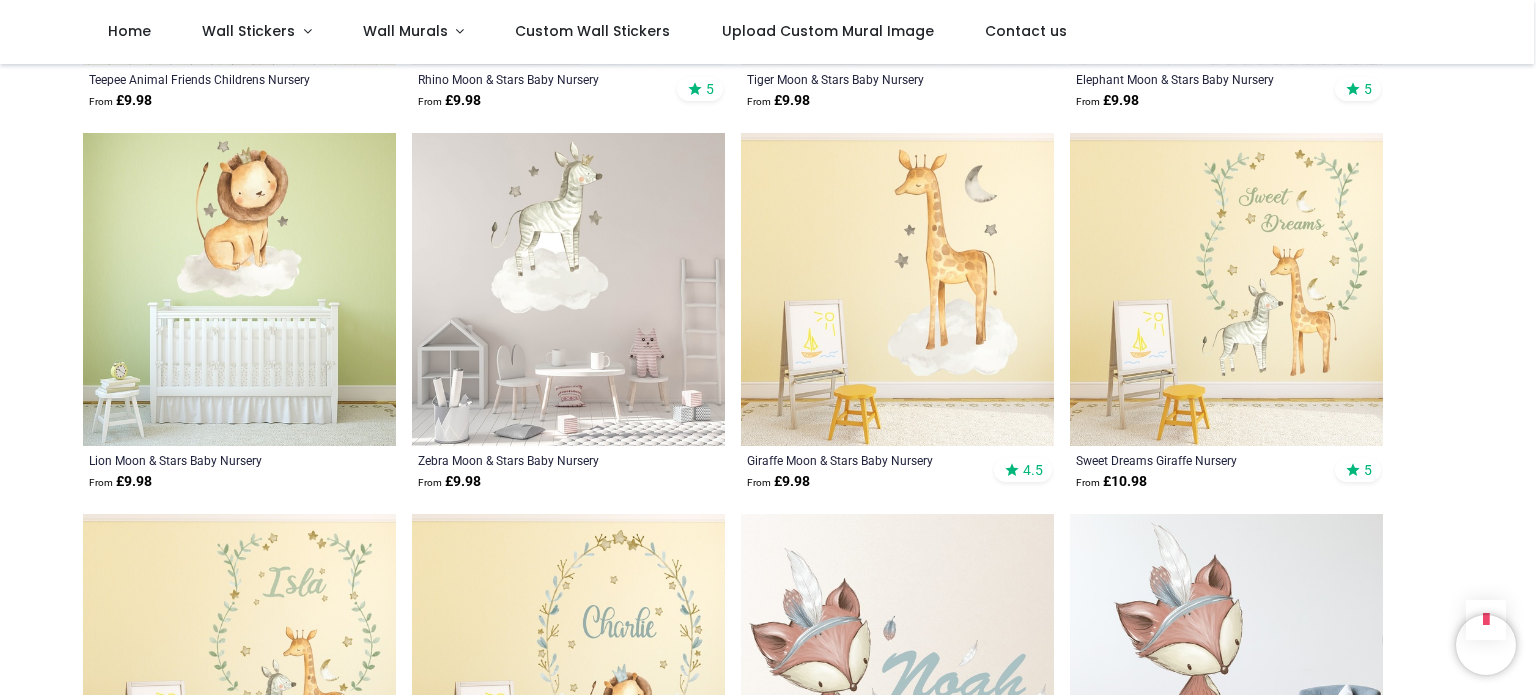 scroll, scrollTop: 28676, scrollLeft: 0, axis: vertical 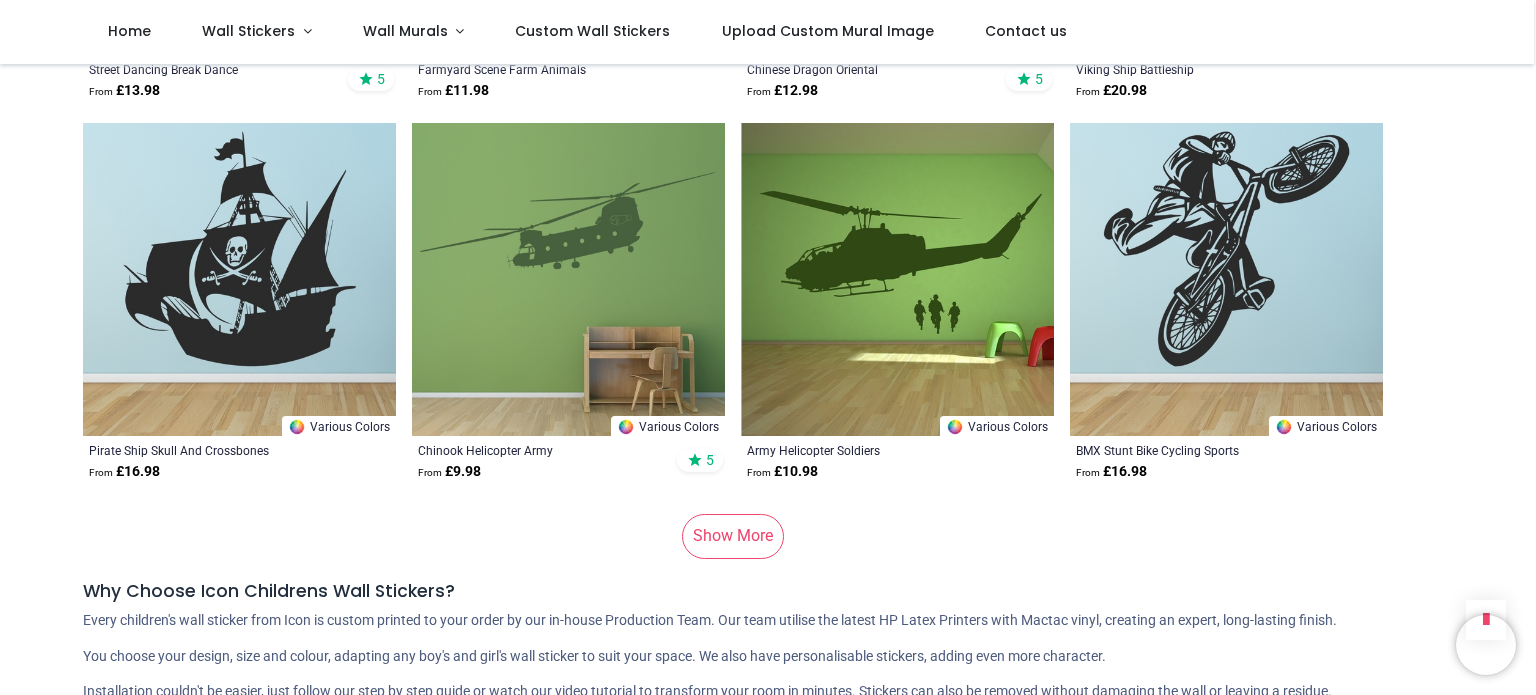 click on "Show More" at bounding box center [733, 536] 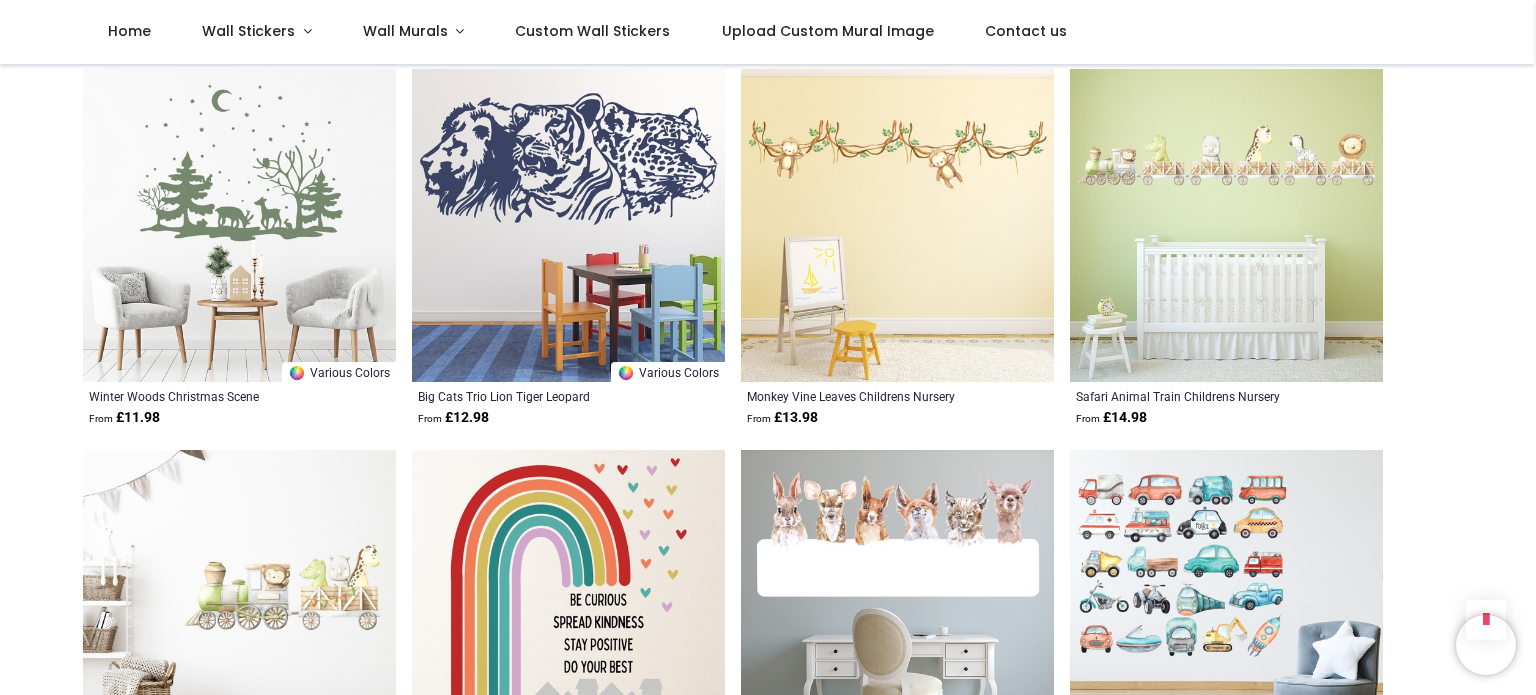scroll, scrollTop: 41956, scrollLeft: 0, axis: vertical 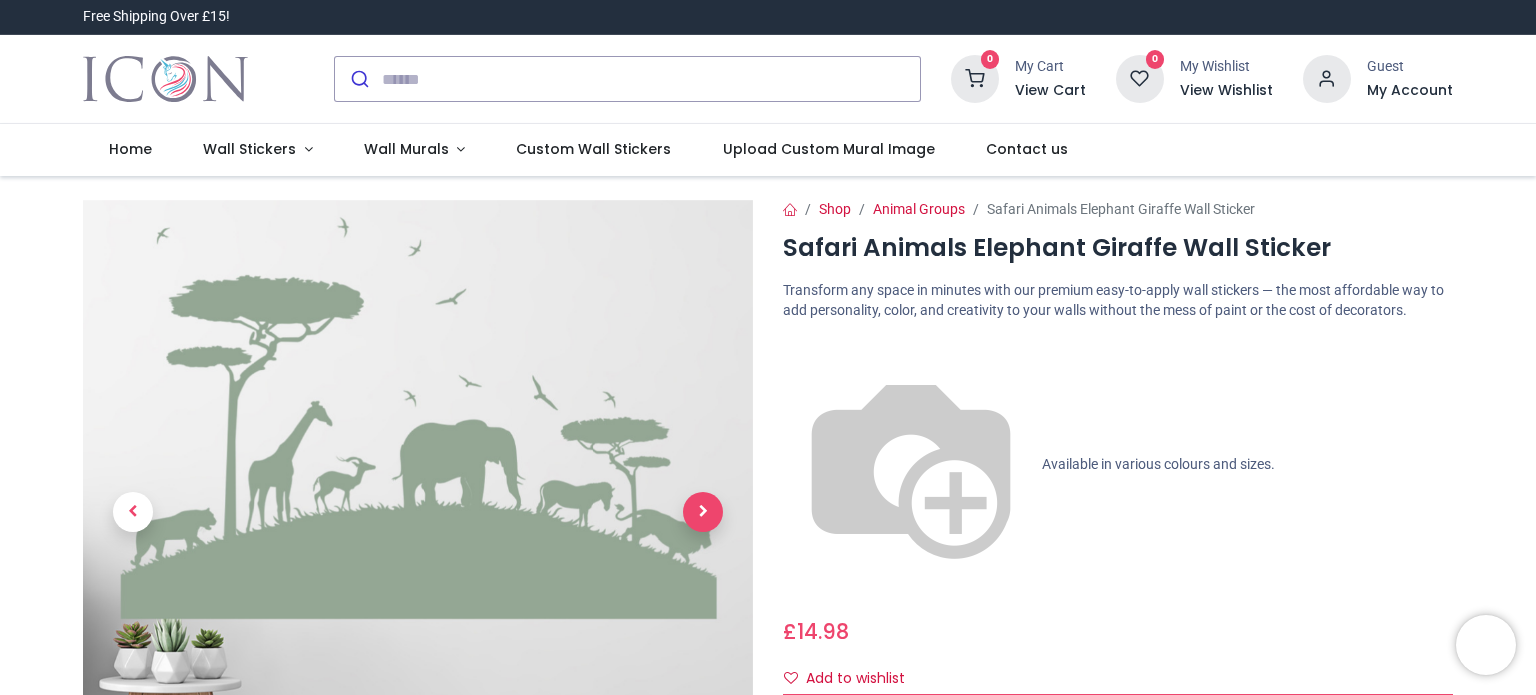 click at bounding box center [703, 512] 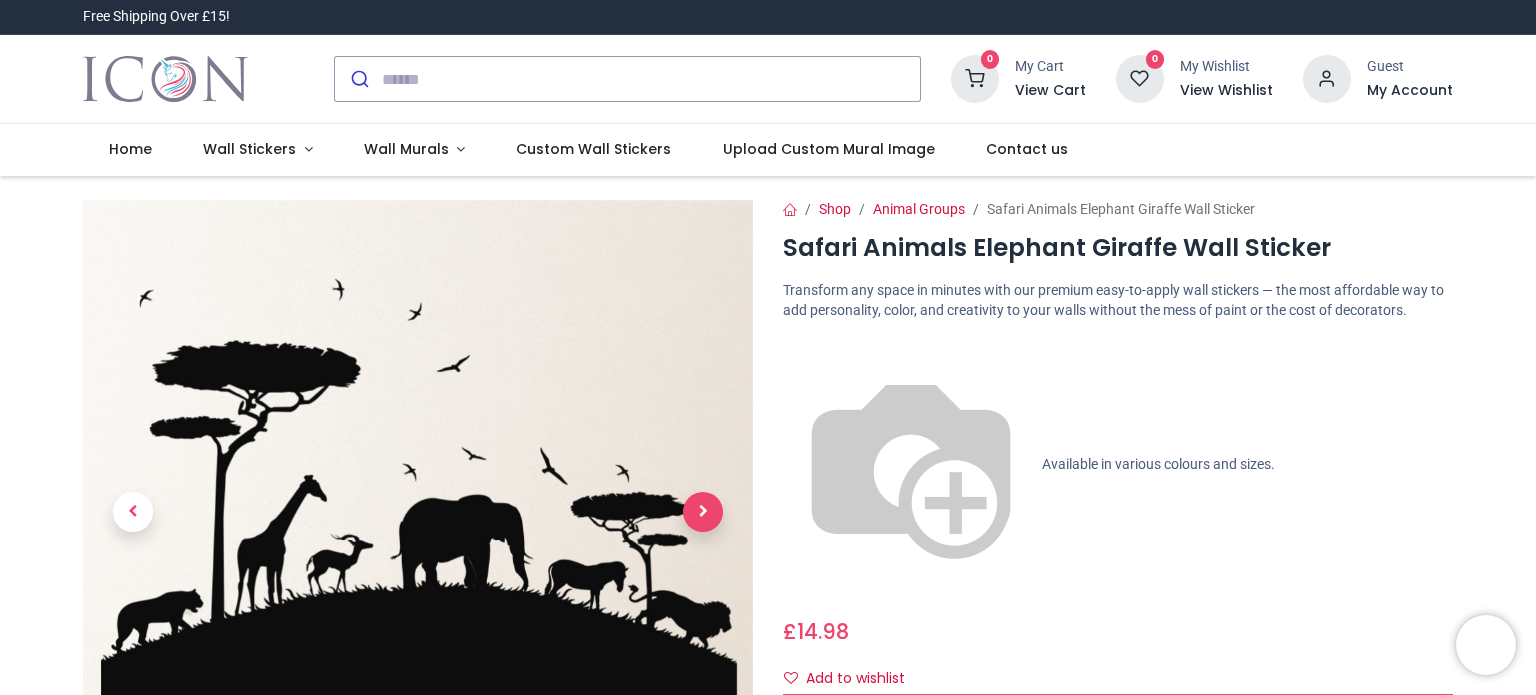 click at bounding box center [703, 512] 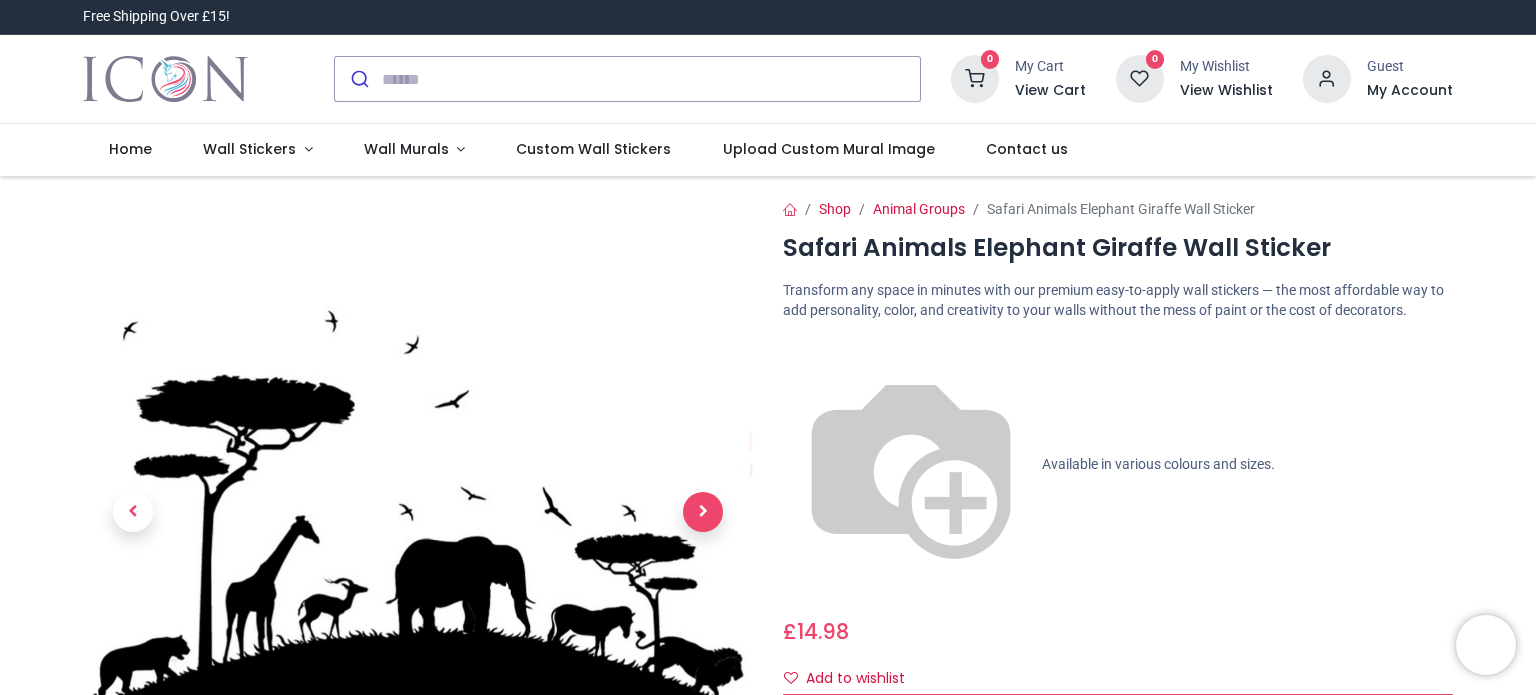click at bounding box center (703, 512) 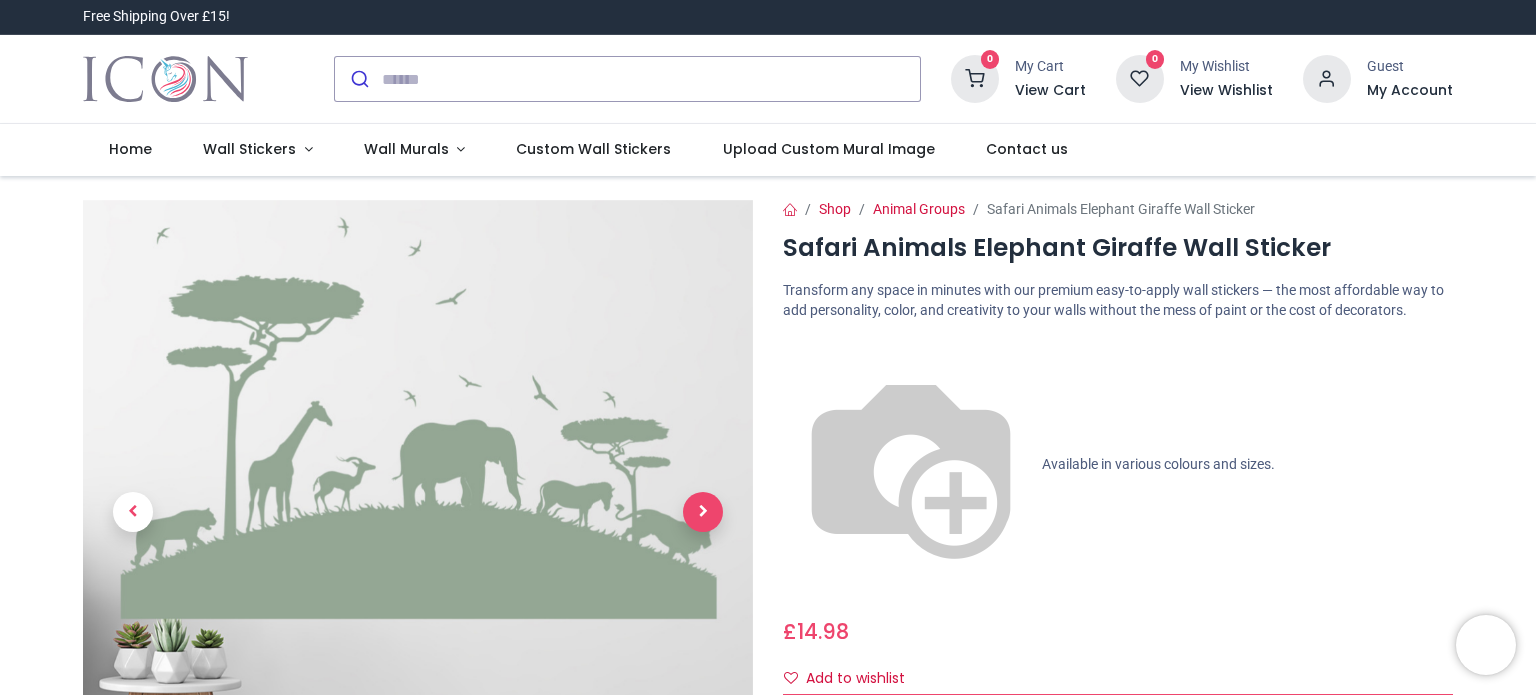 click at bounding box center [703, 512] 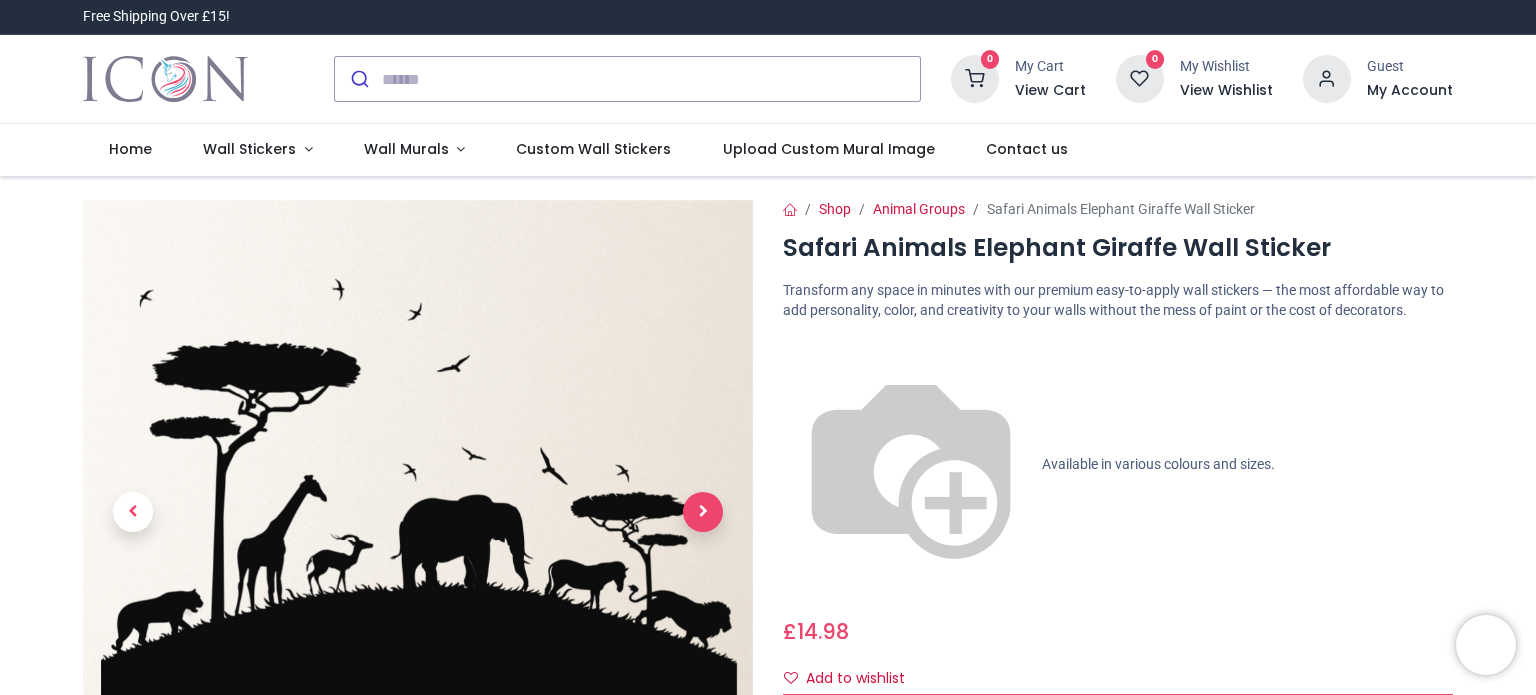 click at bounding box center (703, 512) 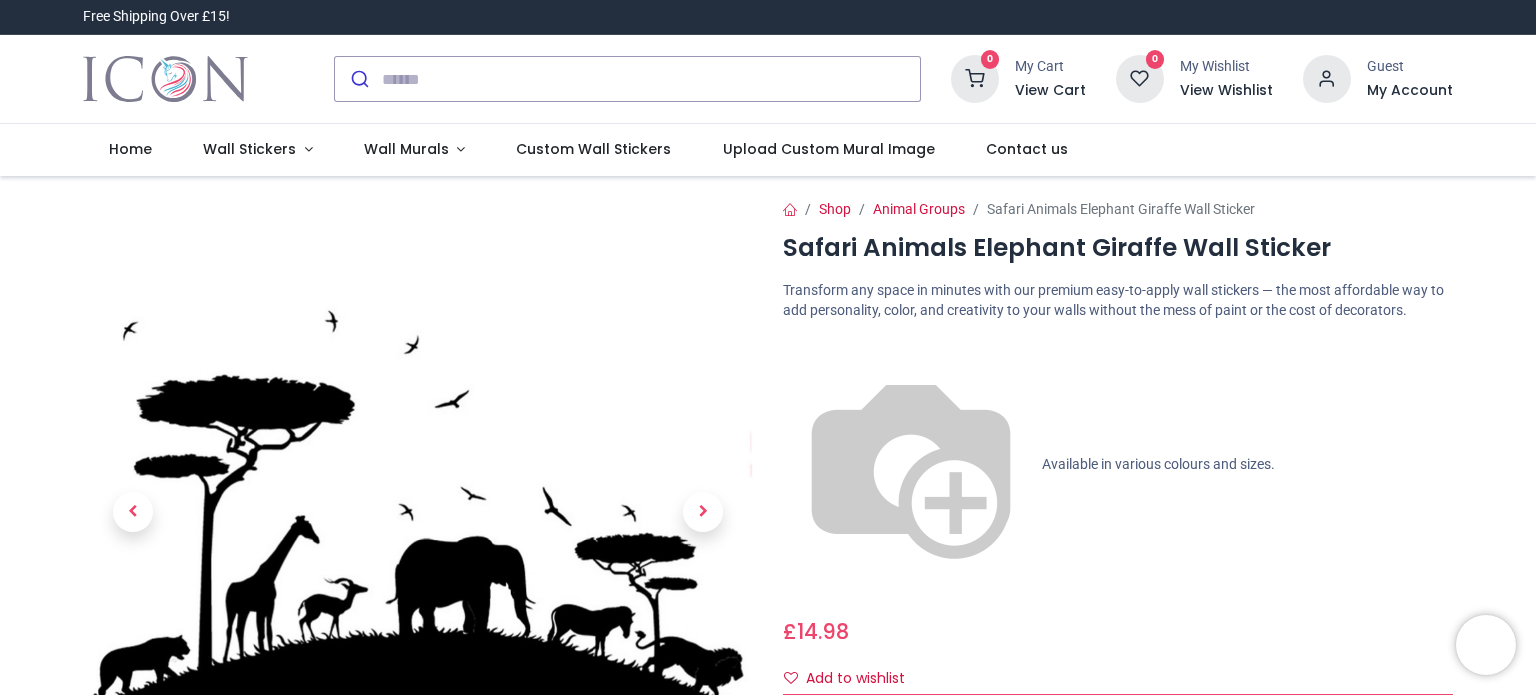 click on "Available in various colours and sizes." at bounding box center (1158, 463) 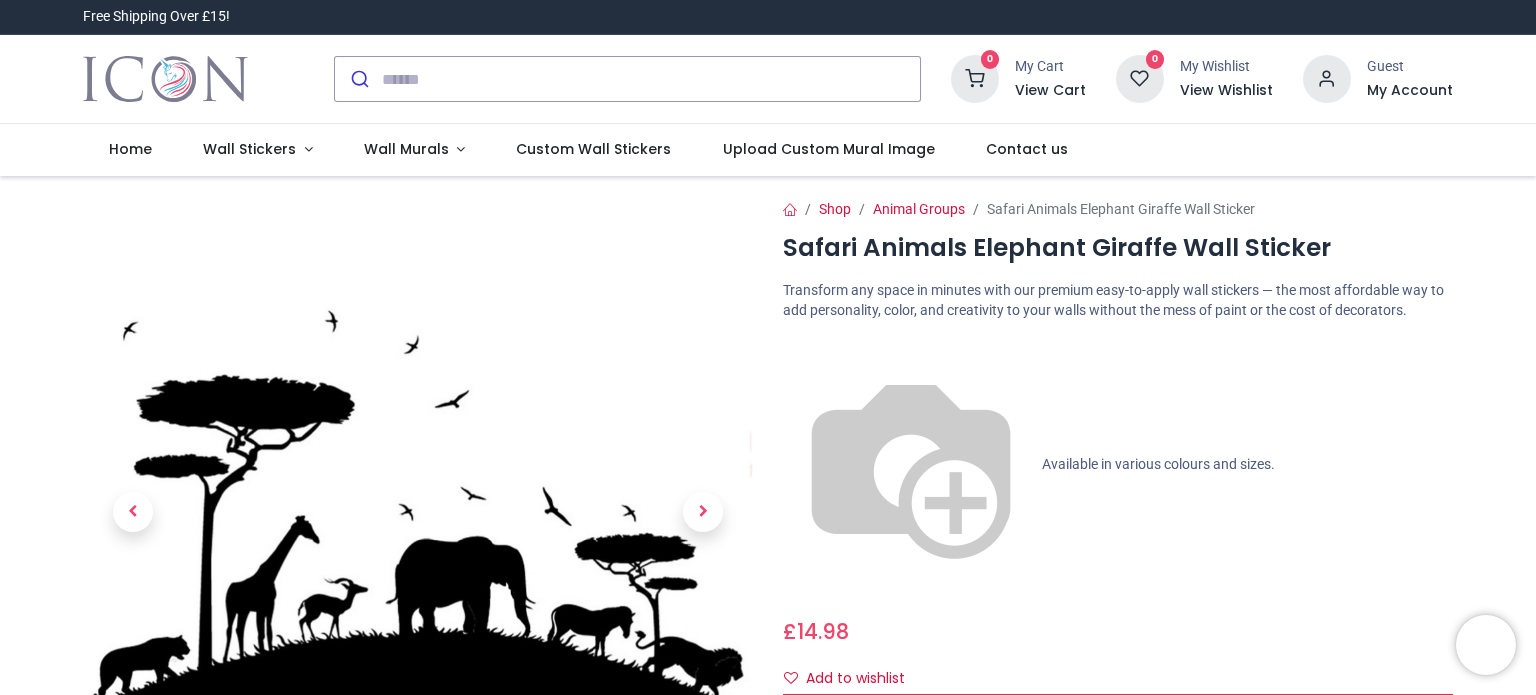 click on "Customise Now!" at bounding box center [1118, 711] 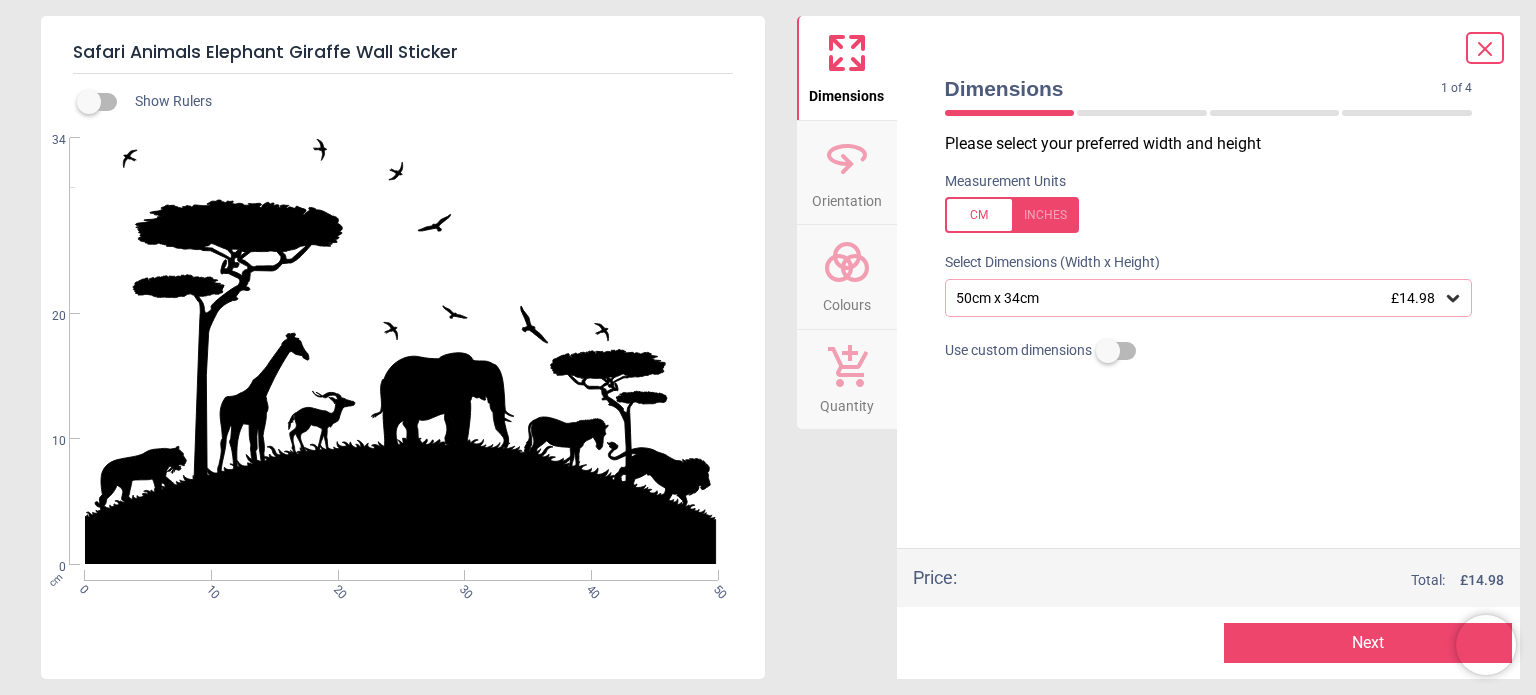 click on "50cm  x  34cm       £14.98" at bounding box center [1199, 298] 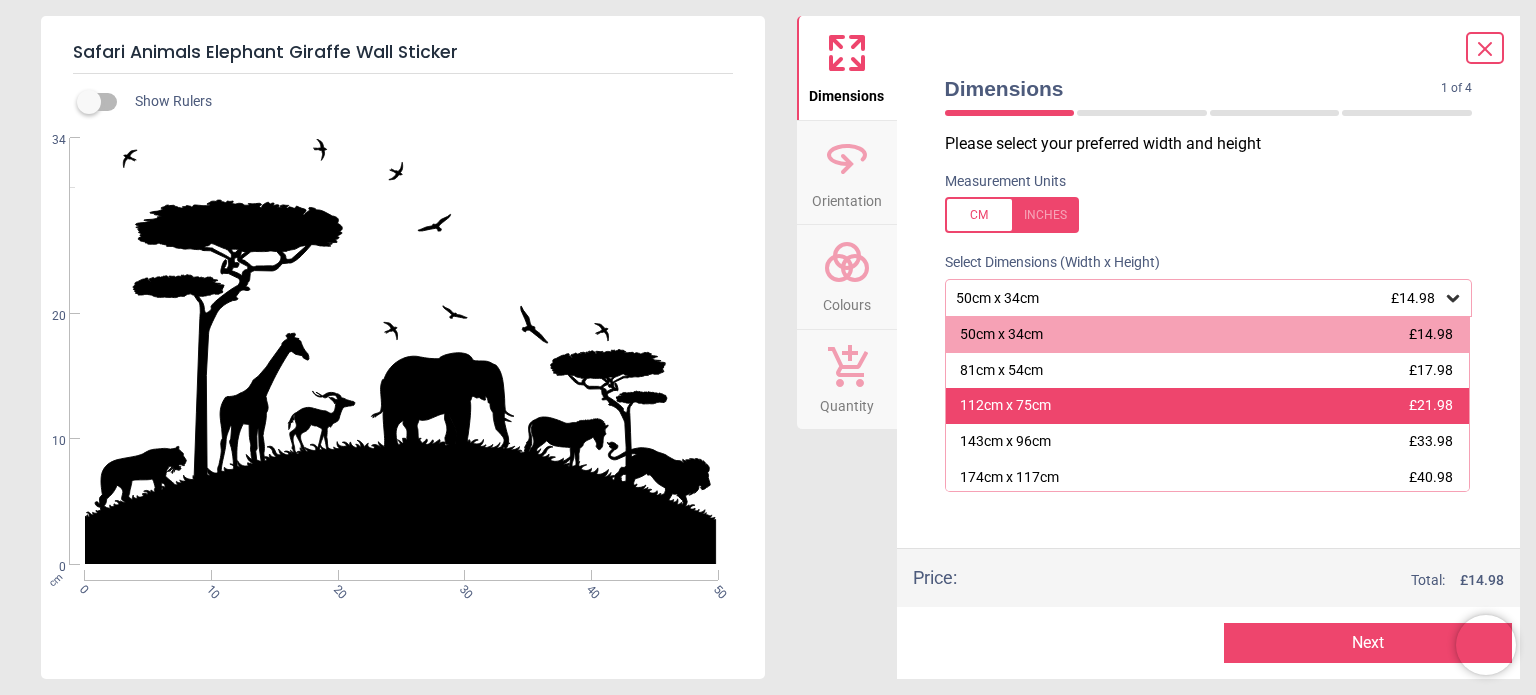 click on "112cm  x  75cm       £21.98" at bounding box center (1208, 406) 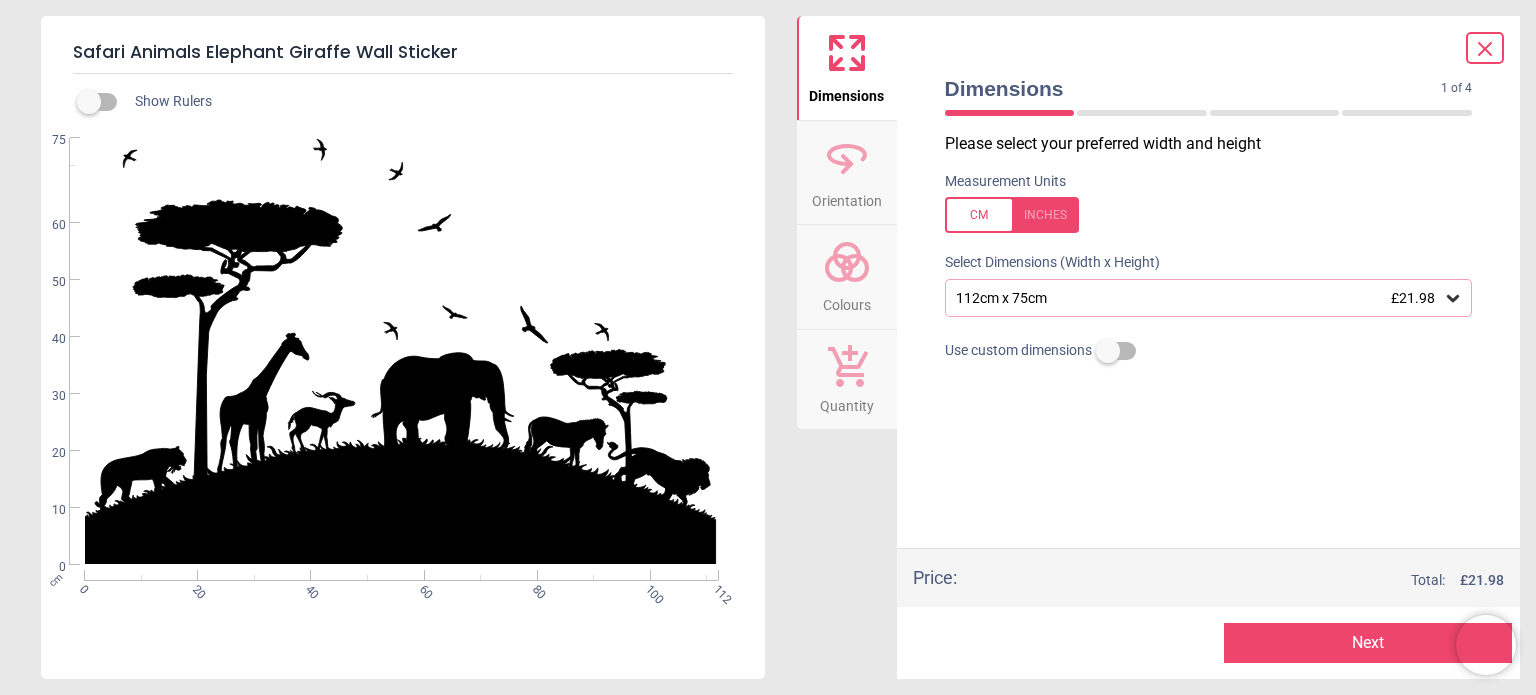 click 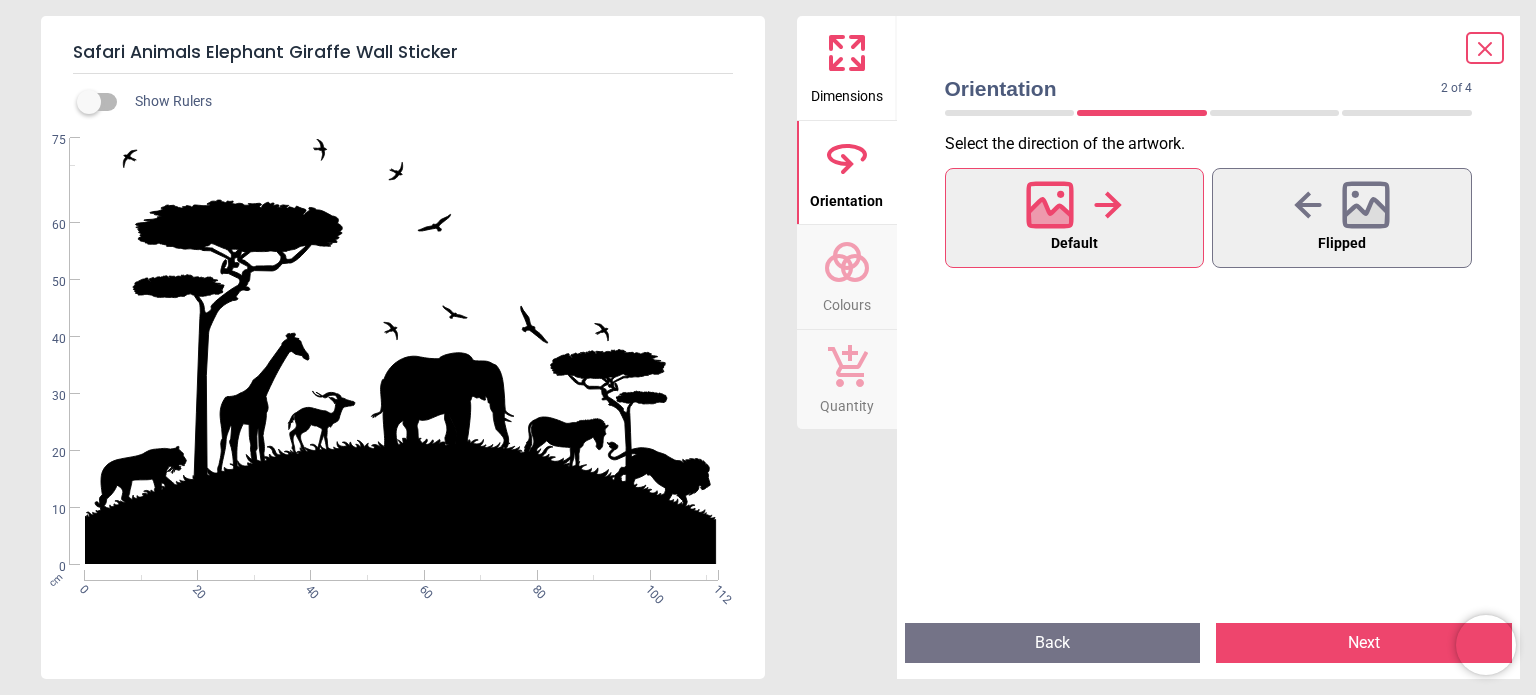 click on "Colours" at bounding box center (847, 277) 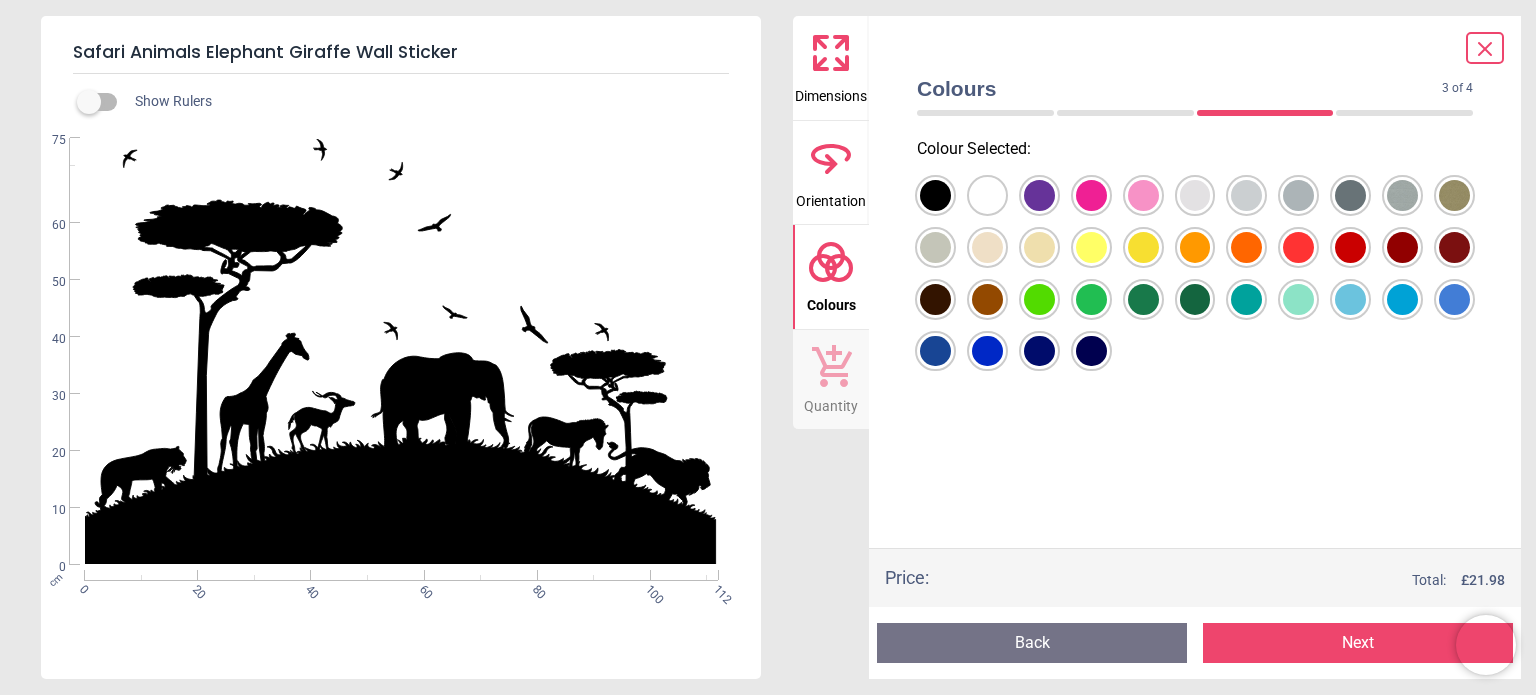 click at bounding box center (935, 195) 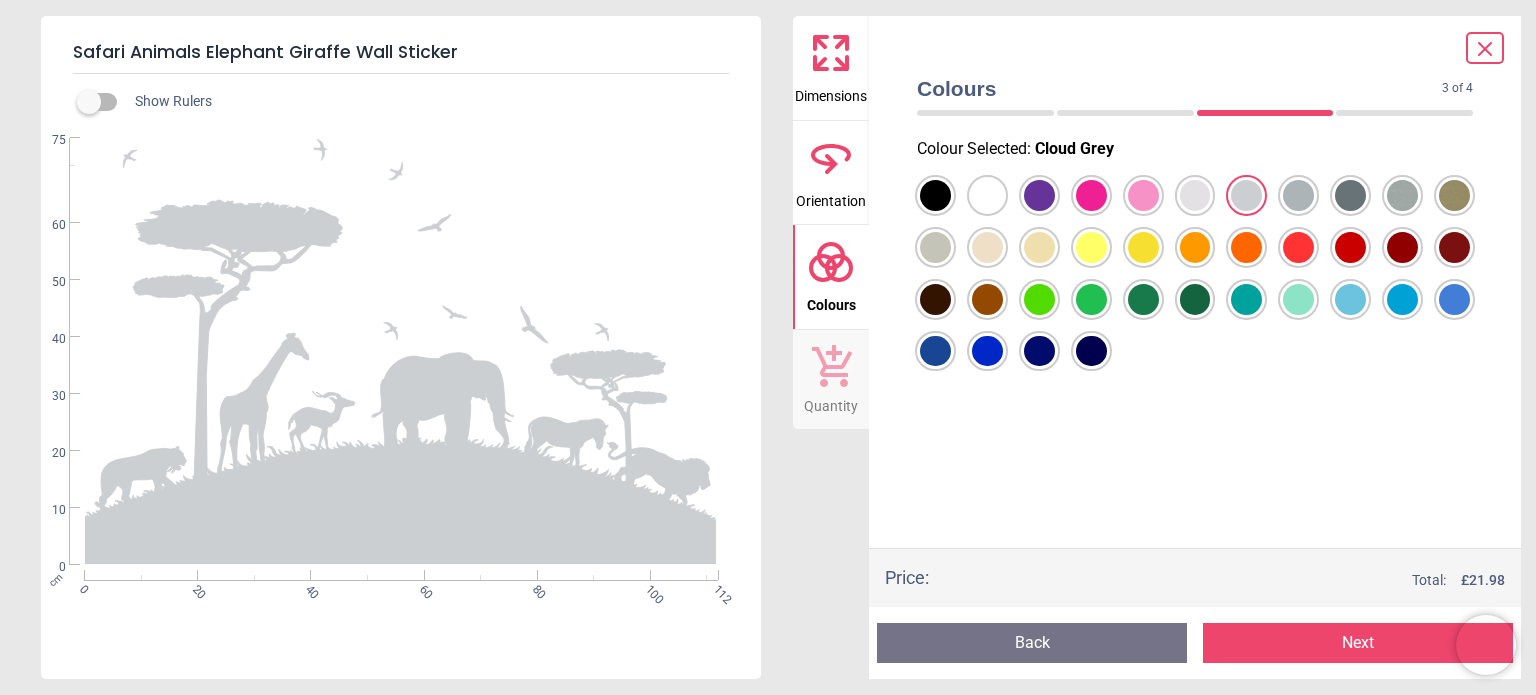 click at bounding box center (935, 195) 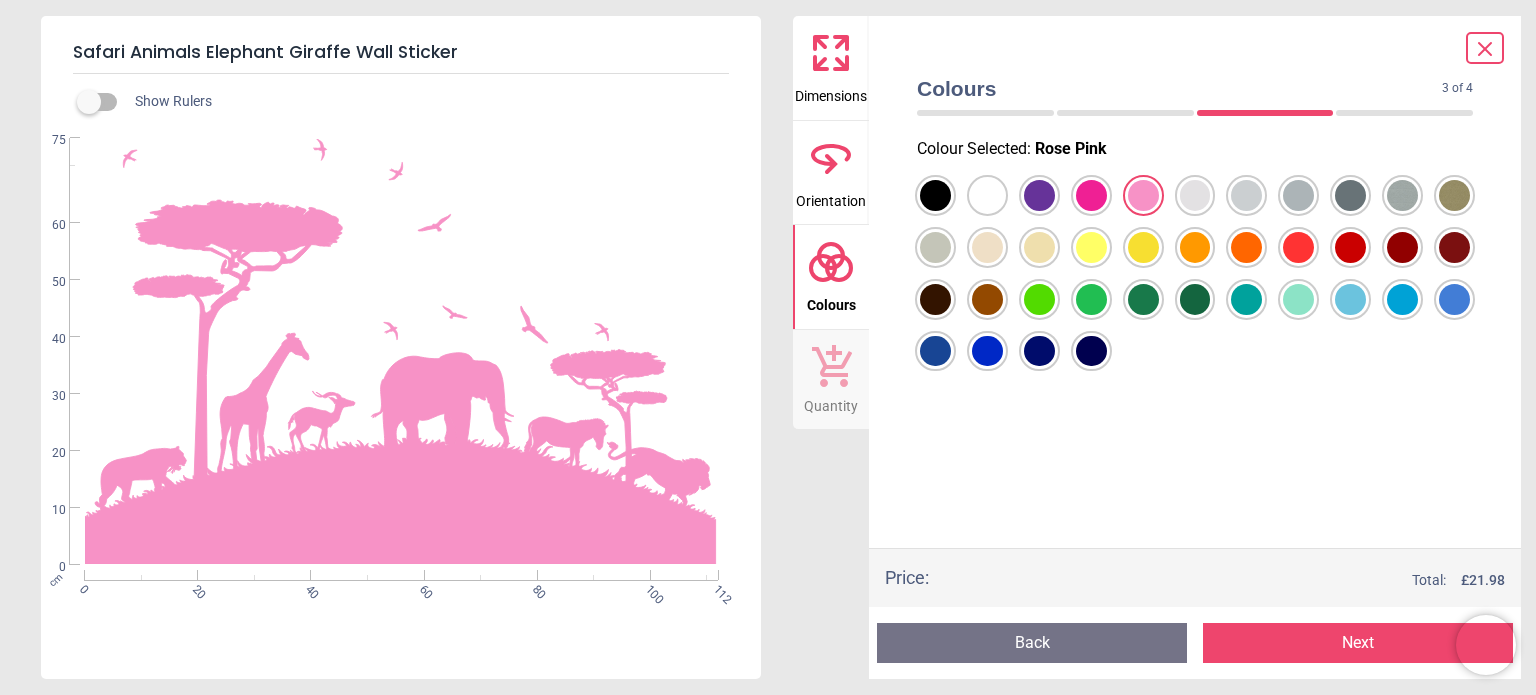 click at bounding box center [935, 195] 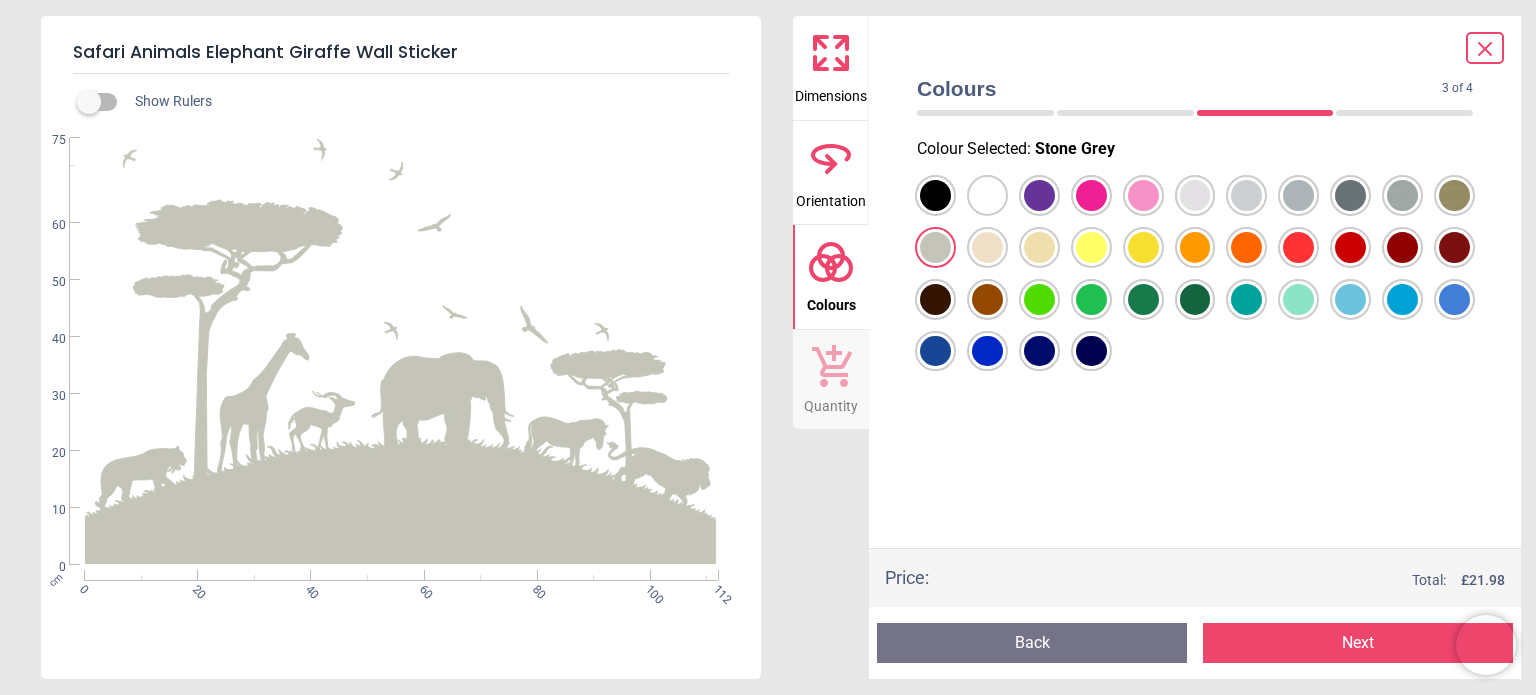 click at bounding box center (1195, 273) 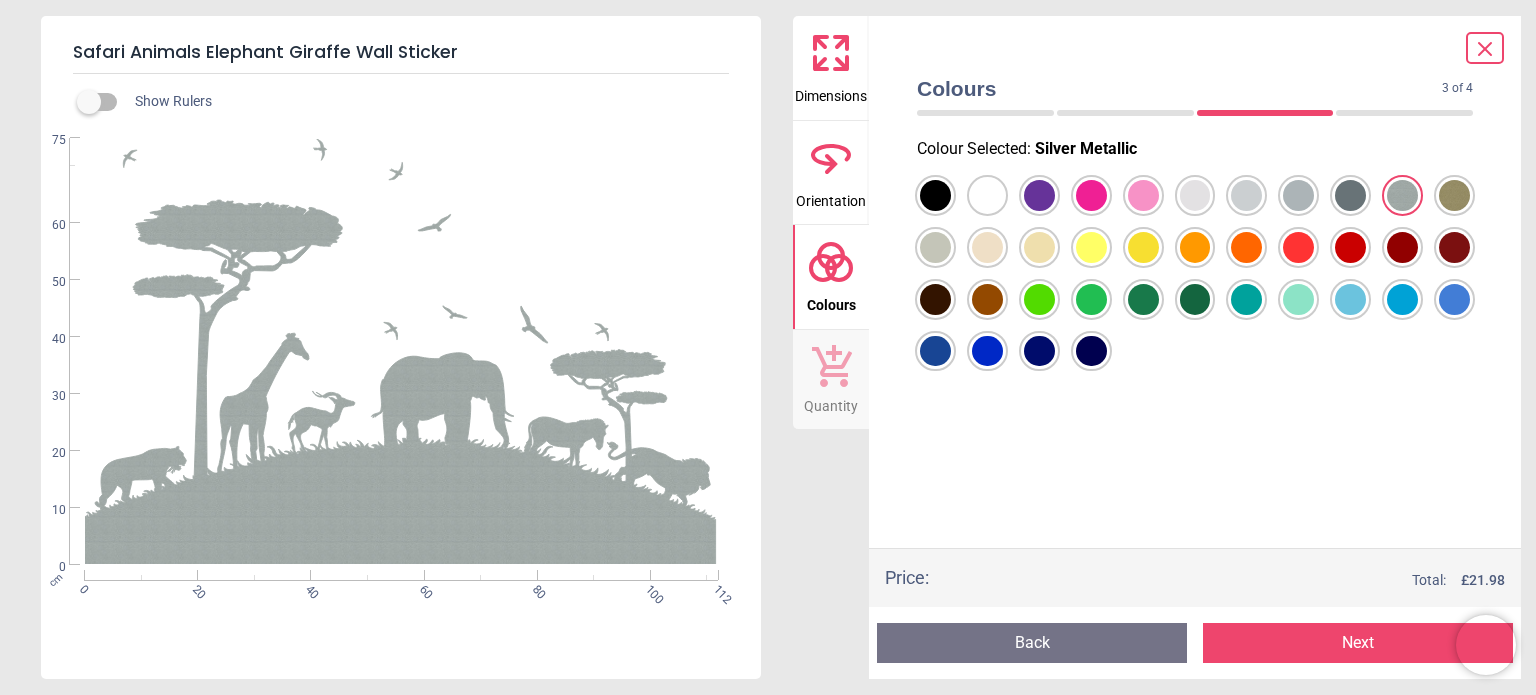 click at bounding box center [935, 195] 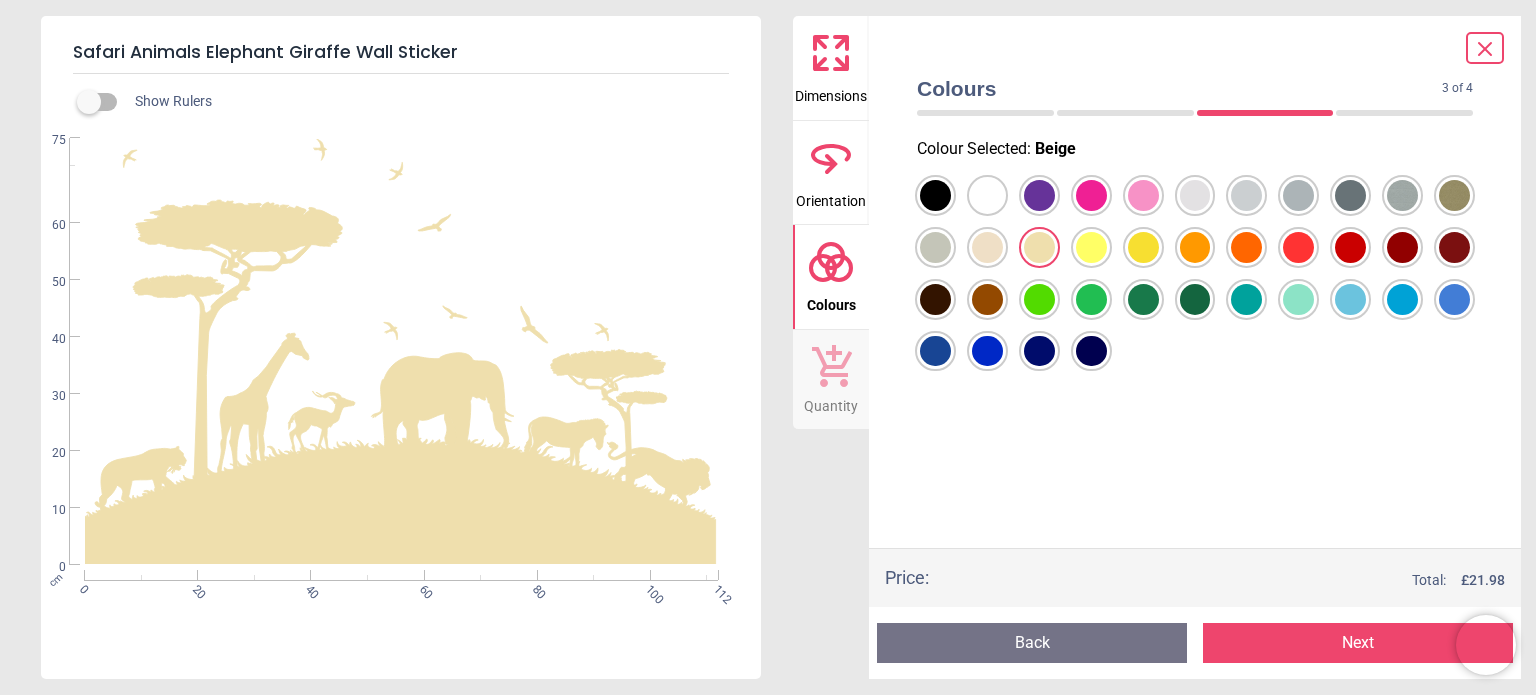 click at bounding box center [935, 195] 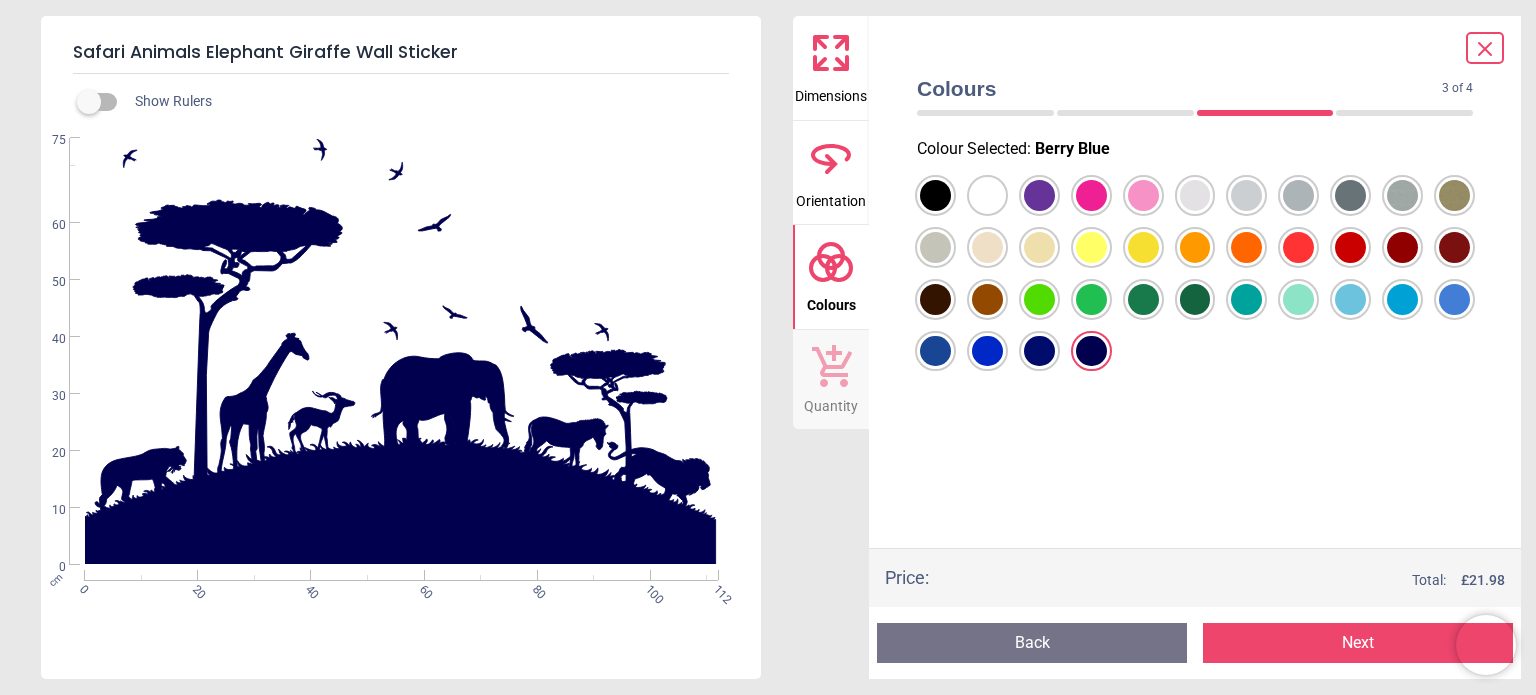click at bounding box center (935, 195) 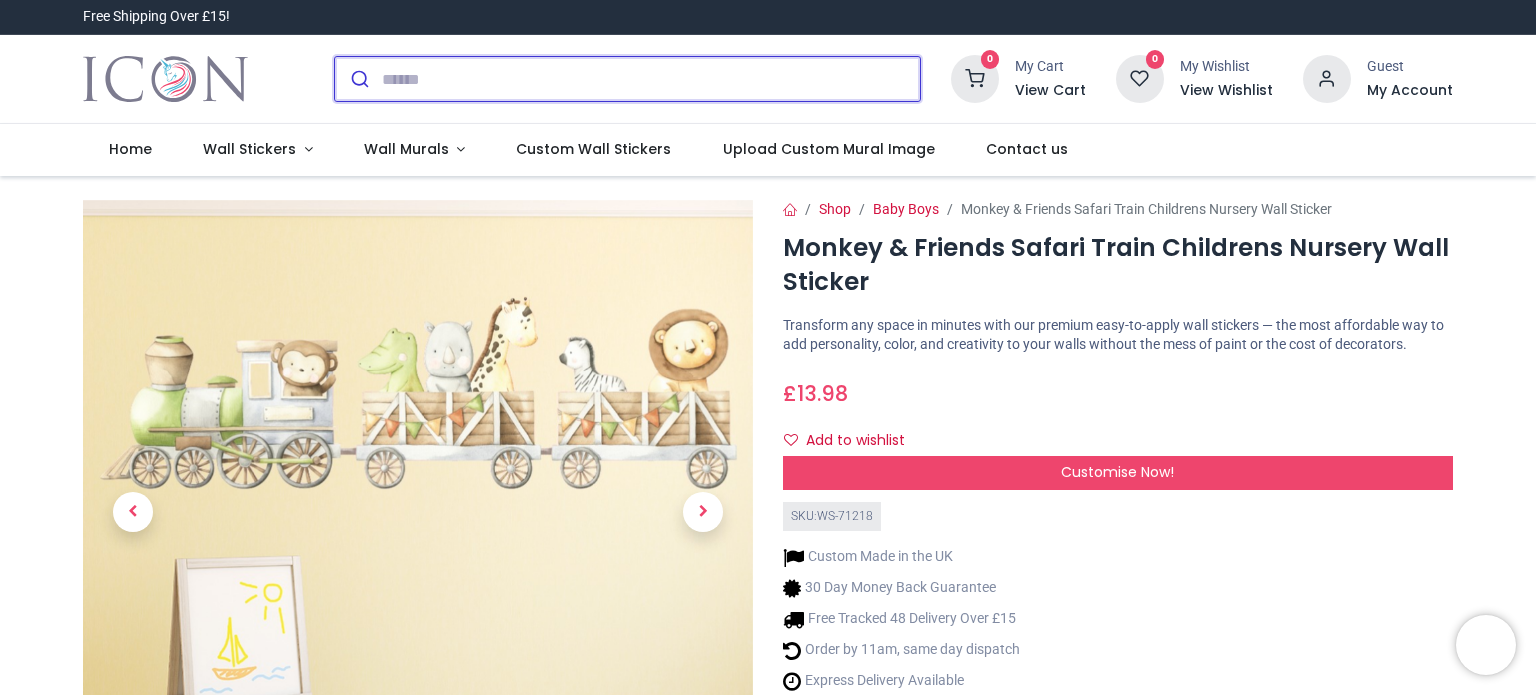 scroll, scrollTop: 0, scrollLeft: 0, axis: both 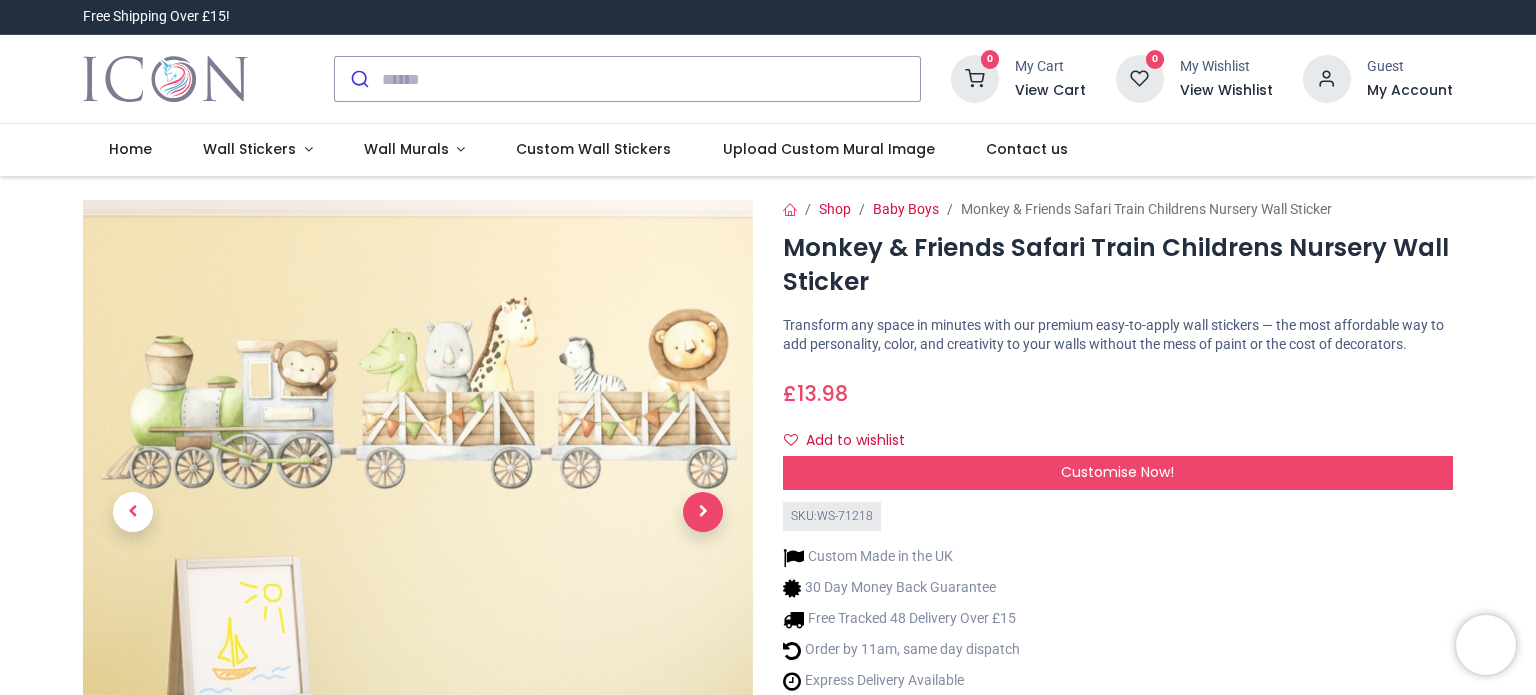 click at bounding box center [703, 512] 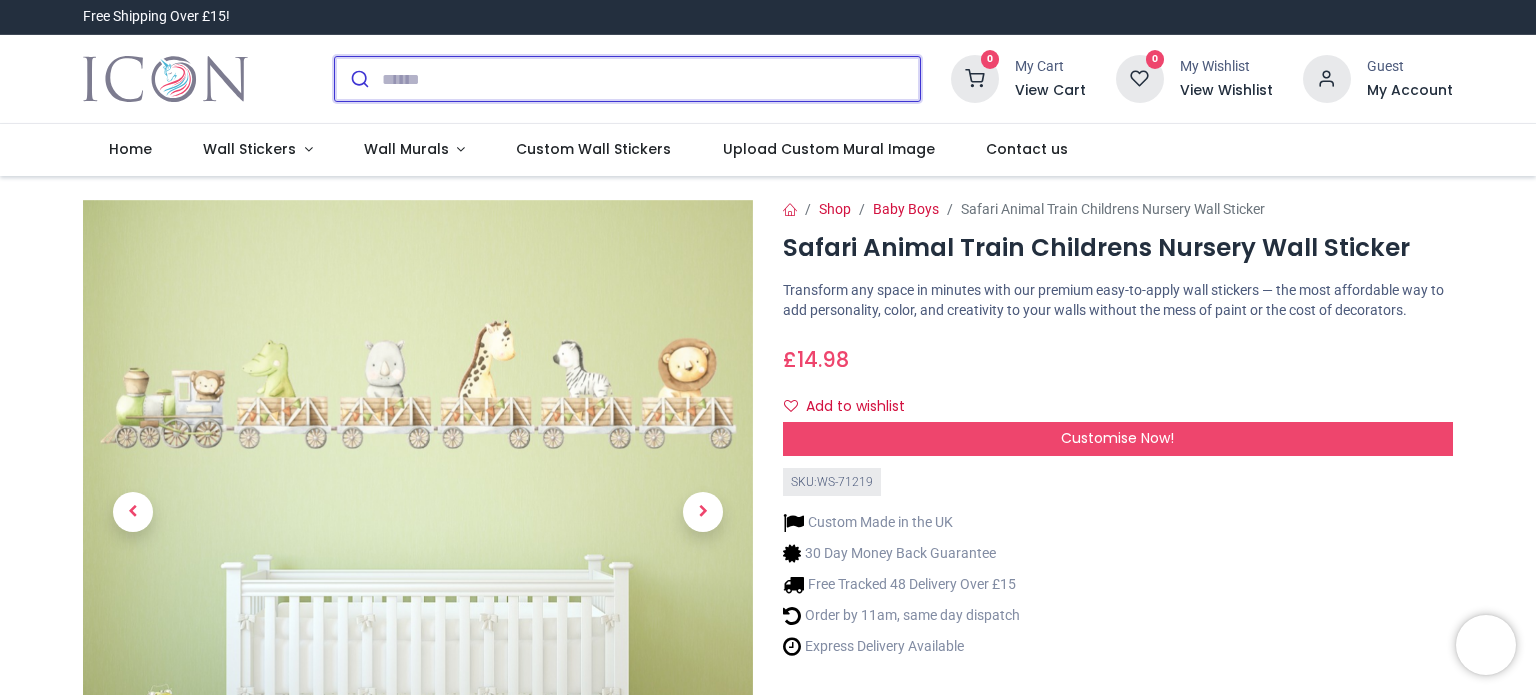 scroll, scrollTop: 0, scrollLeft: 0, axis: both 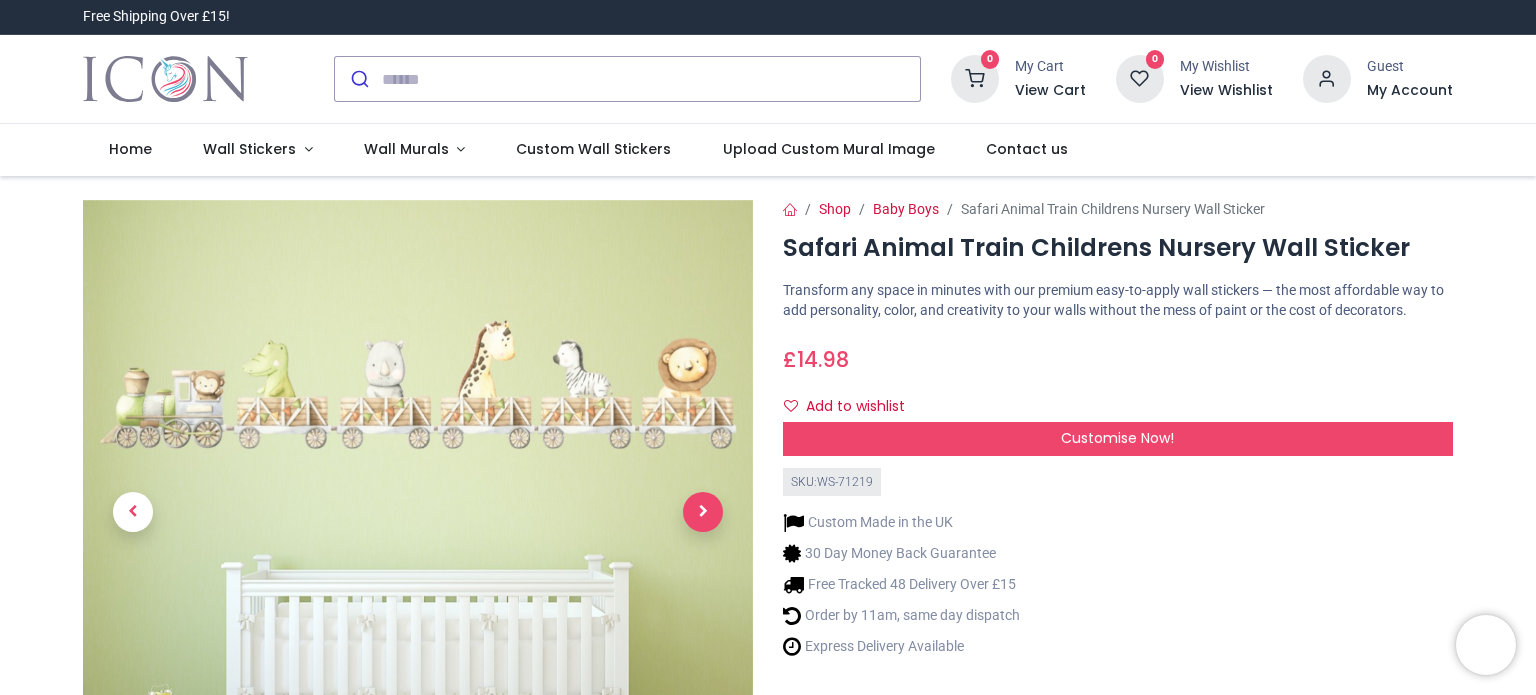 click at bounding box center [703, 512] 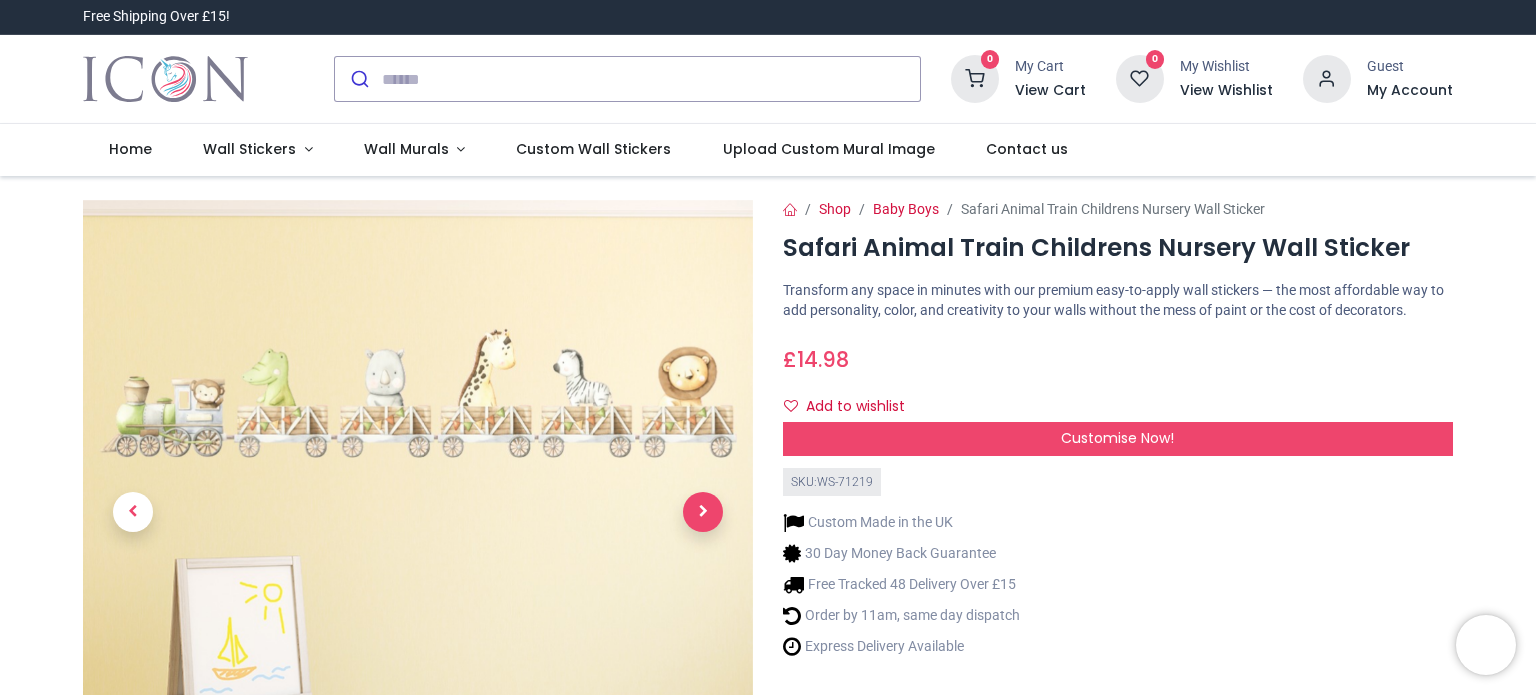click at bounding box center [703, 512] 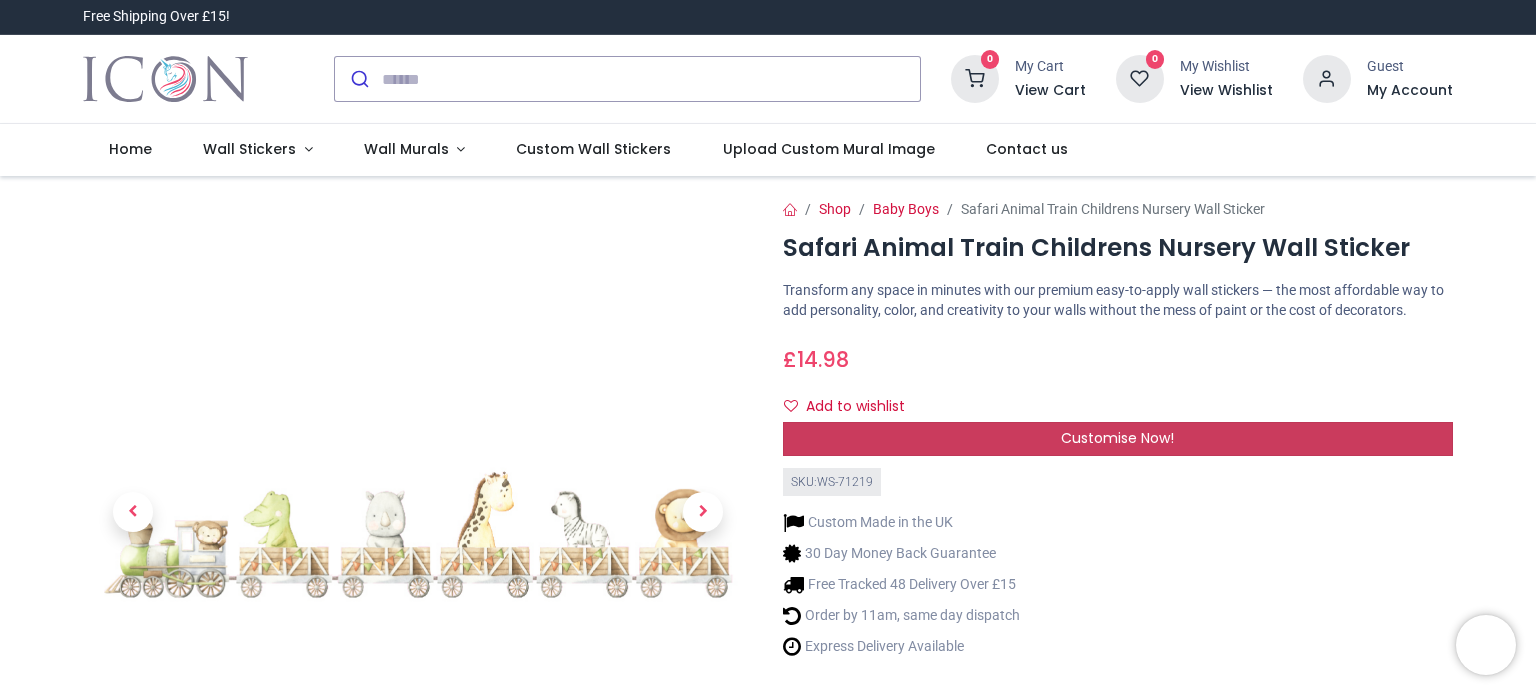 click on "Customise Now!" at bounding box center (1118, 439) 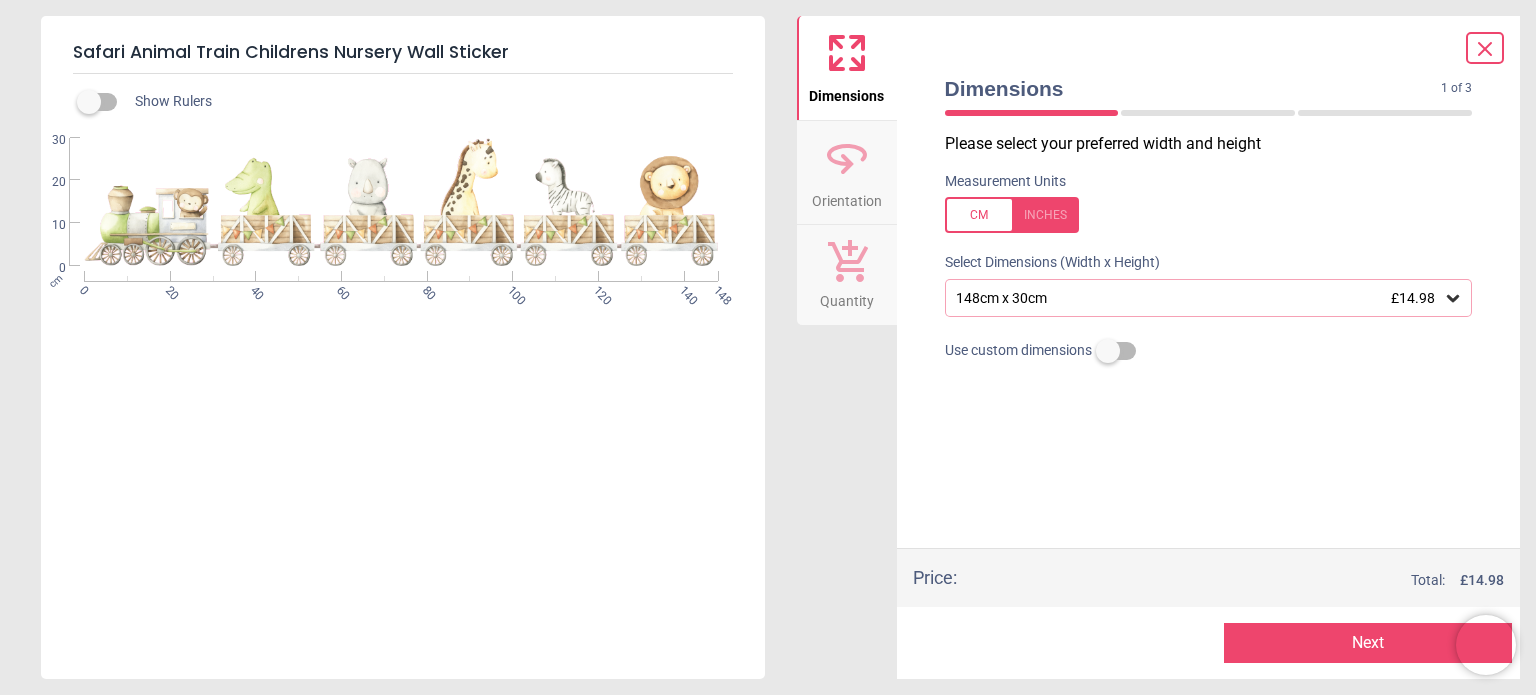 click on "148cm  x  30cm       £14.98" at bounding box center [1199, 298] 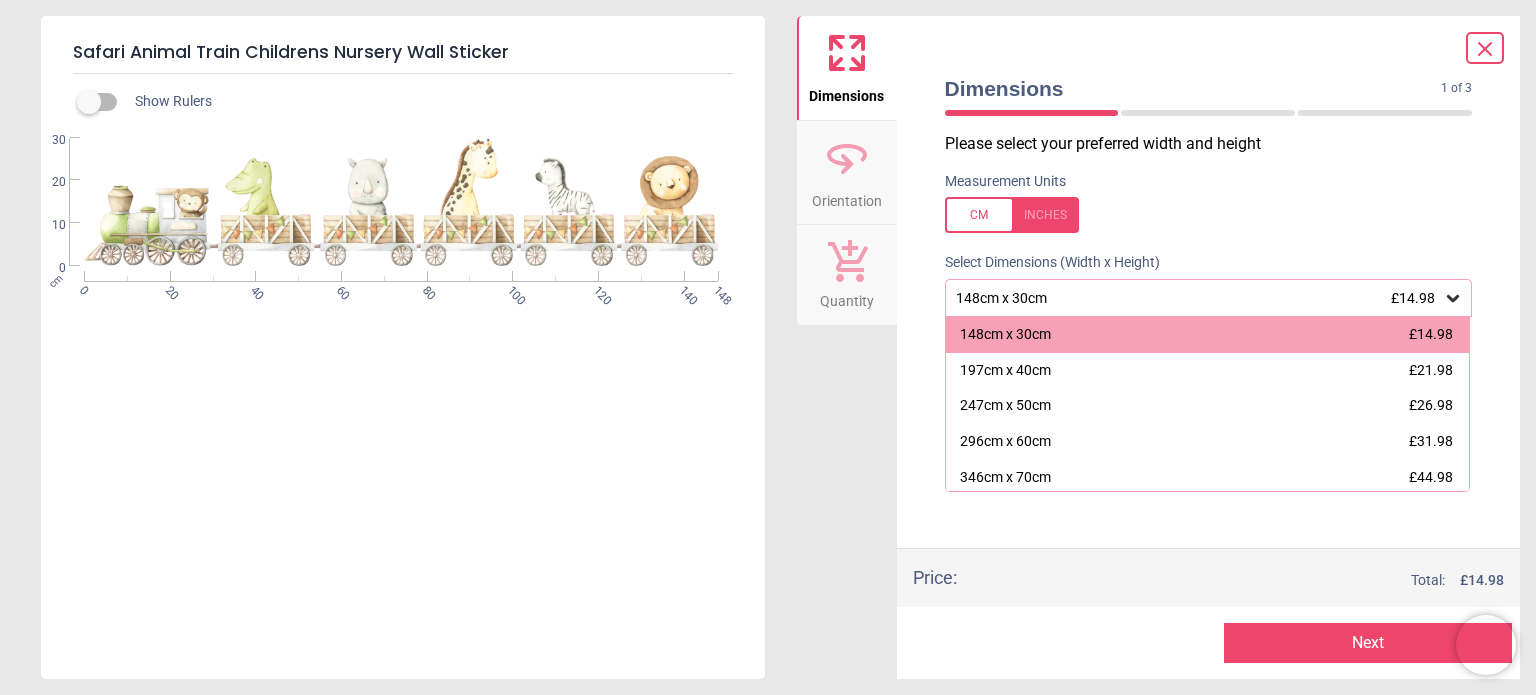 click on "148cm  x  30cm       £14.98" at bounding box center (1199, 298) 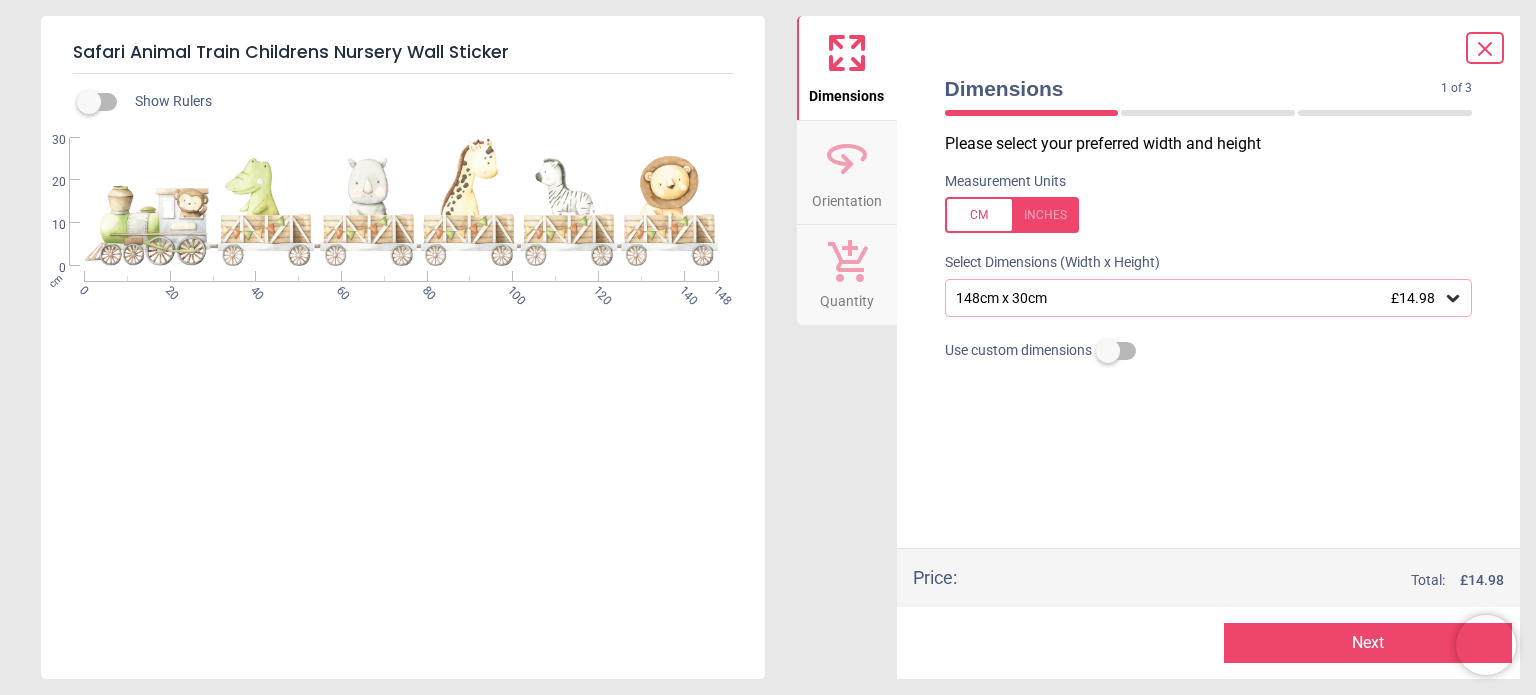 click on "Measurement Units" at bounding box center [1209, 203] 